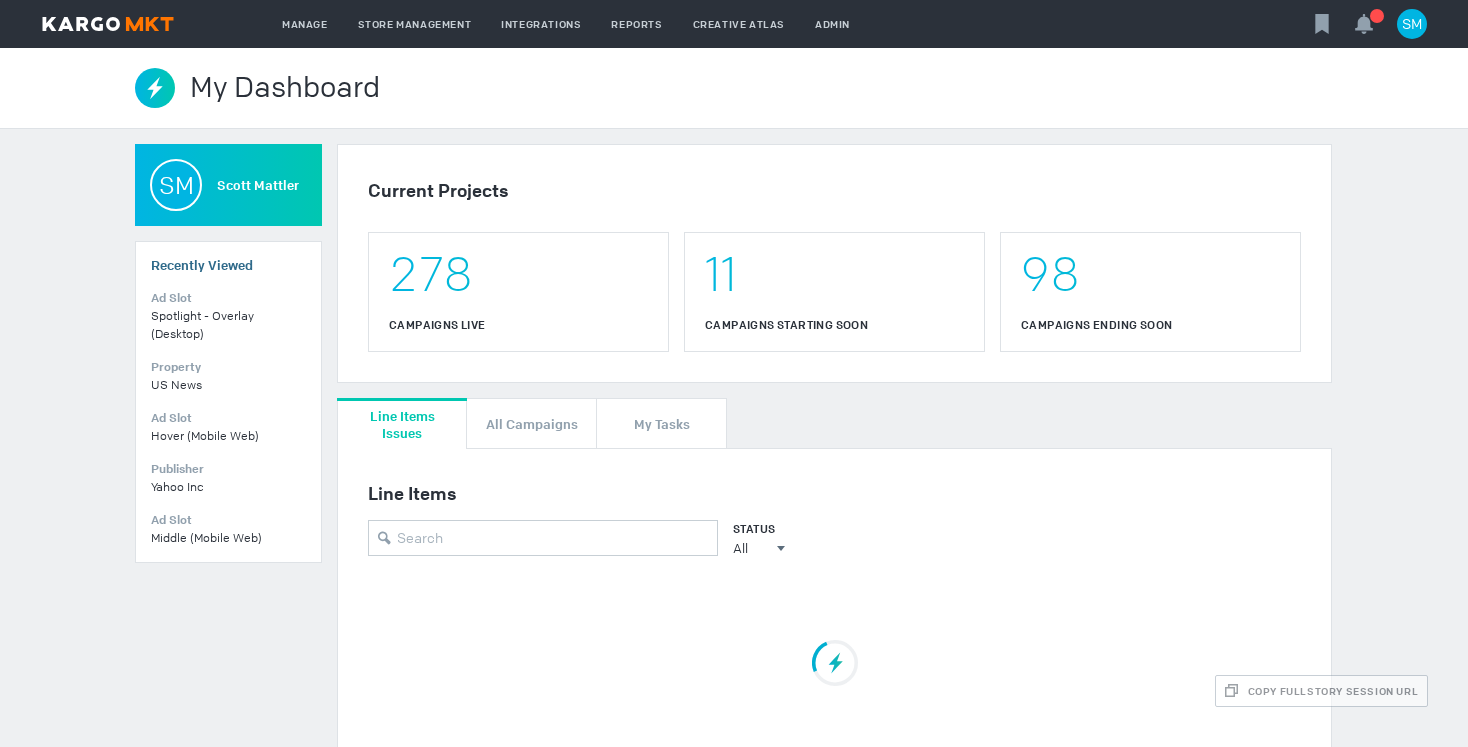 scroll, scrollTop: 0, scrollLeft: 0, axis: both 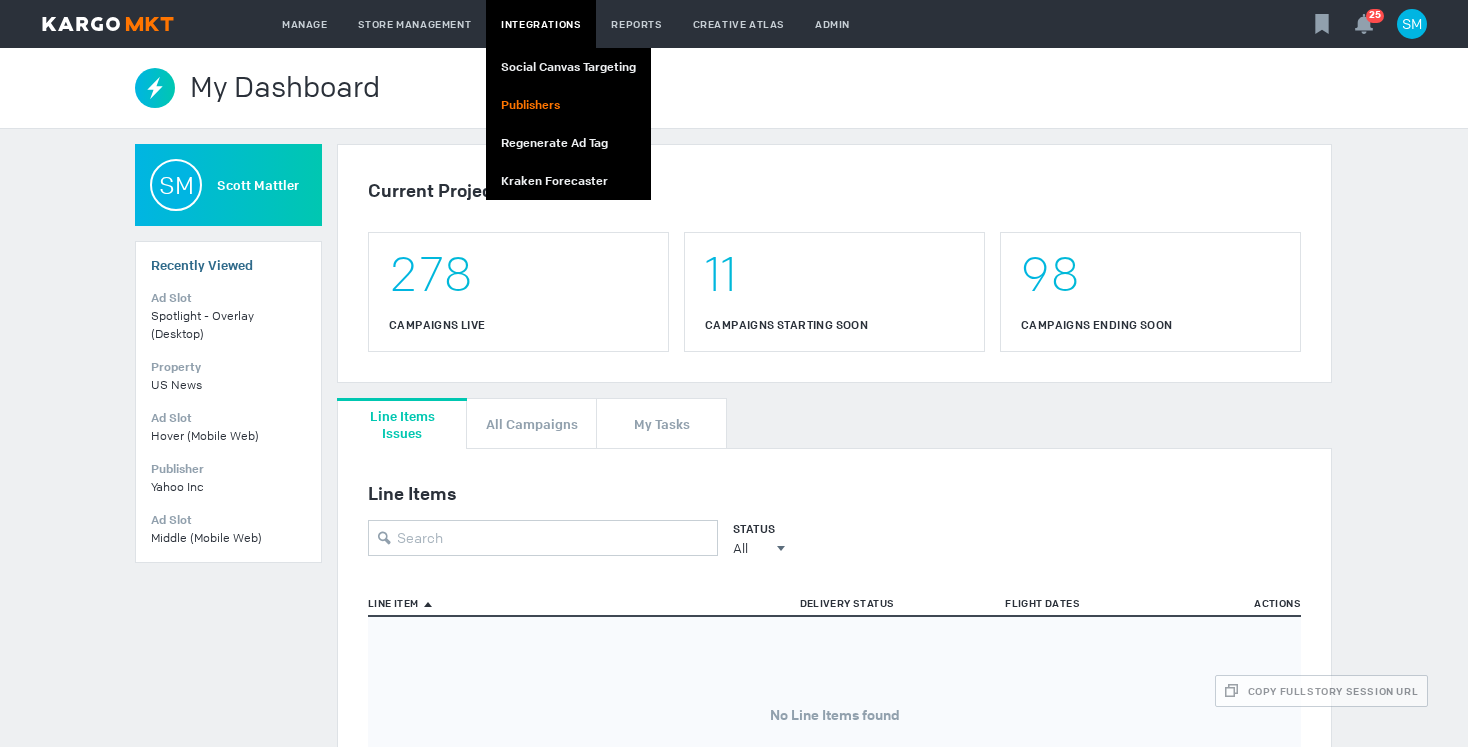 click on "Publishers" at bounding box center [568, 105] 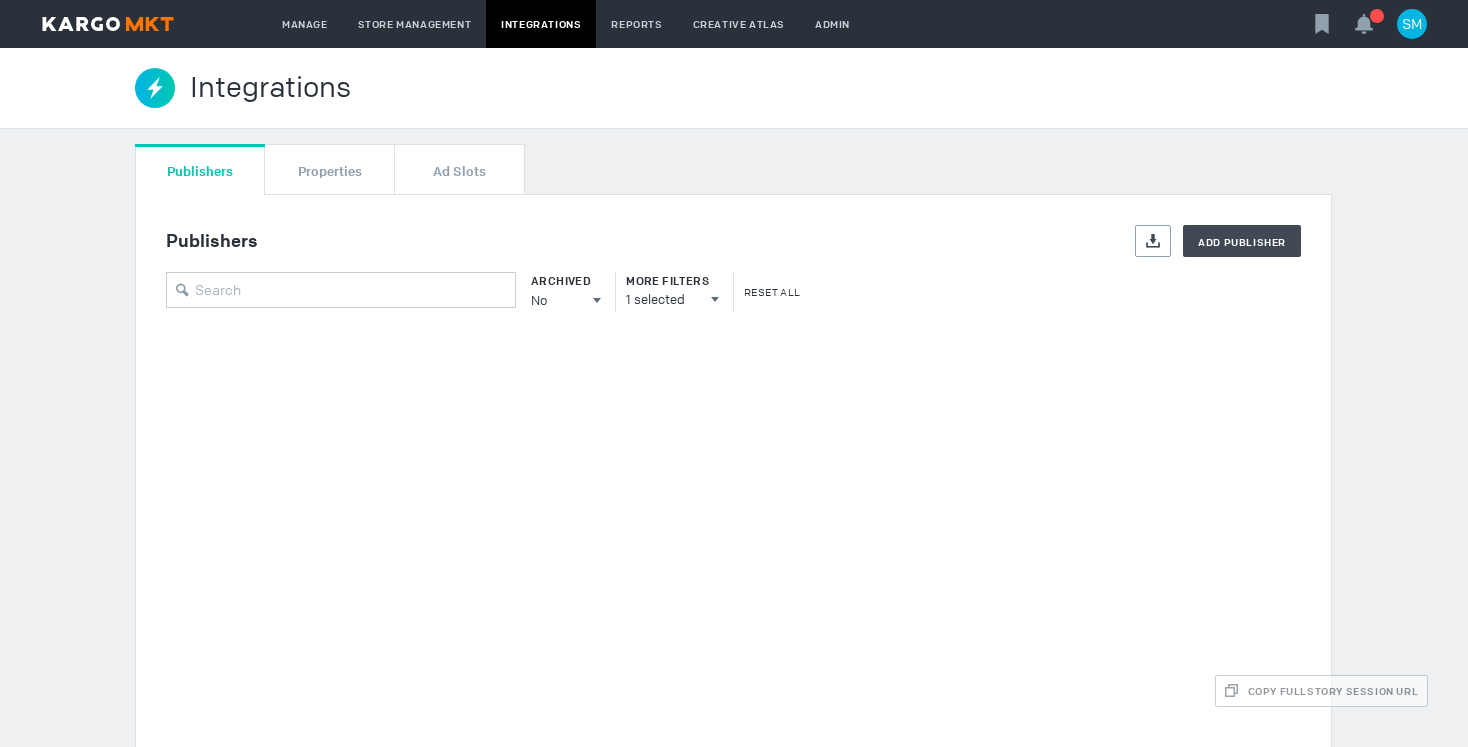 scroll, scrollTop: 0, scrollLeft: 0, axis: both 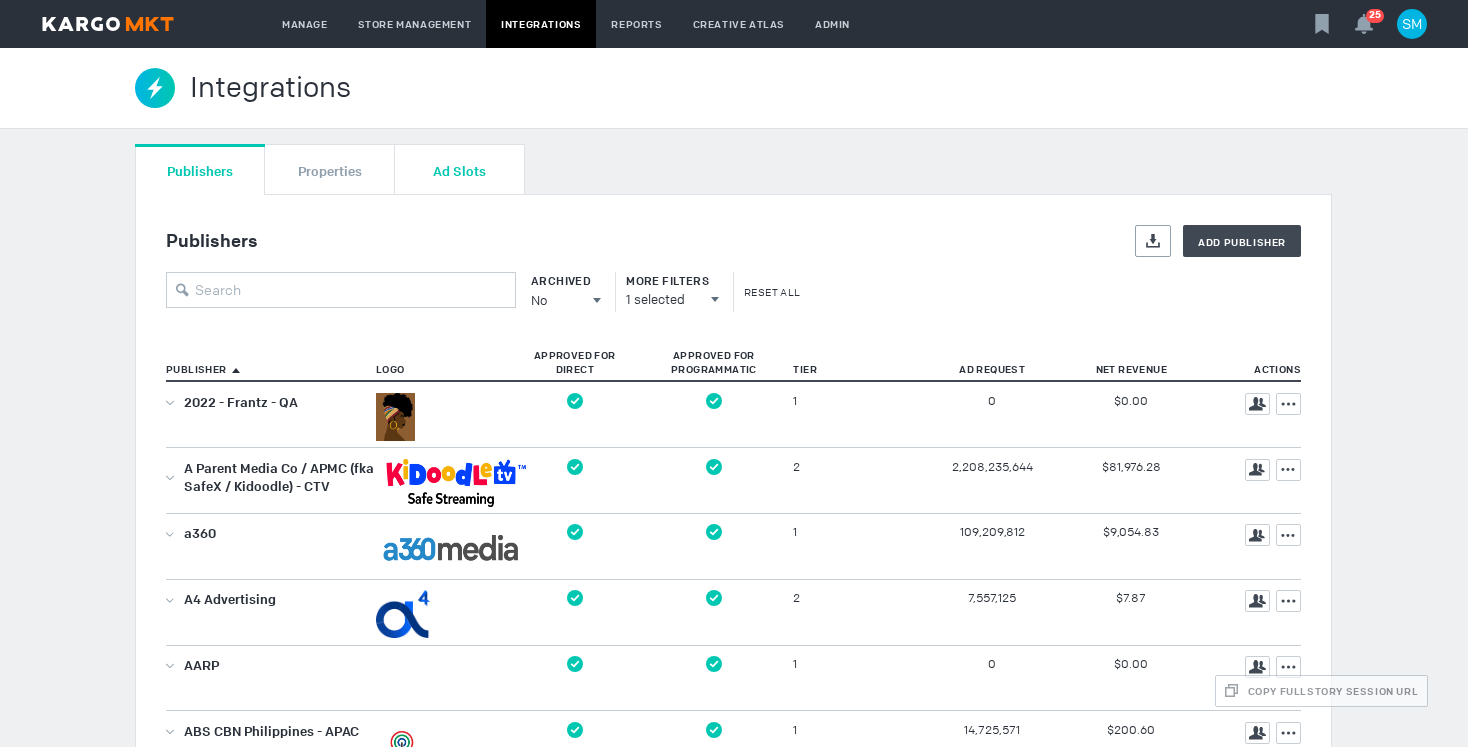 click on "Ad Slots" at bounding box center [459, 169] 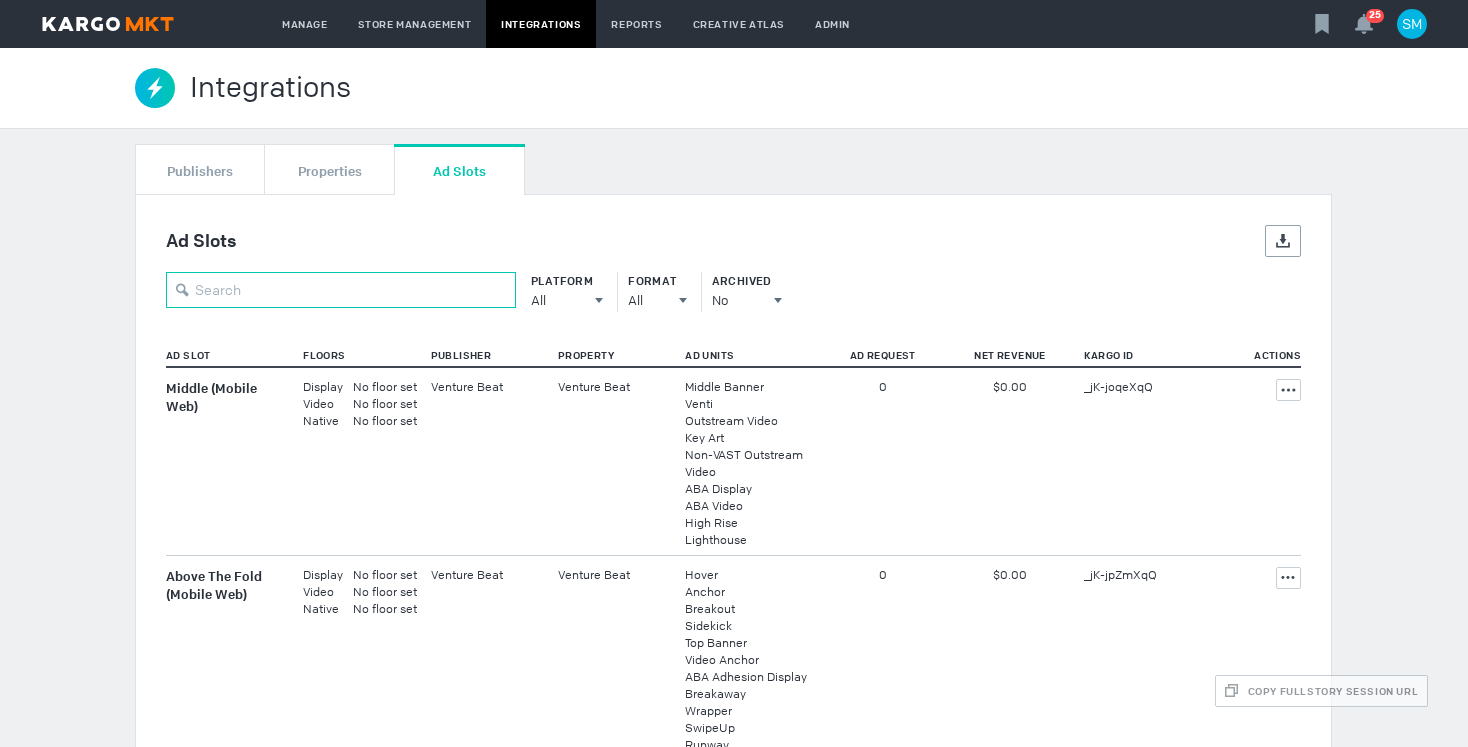 click at bounding box center [341, 290] 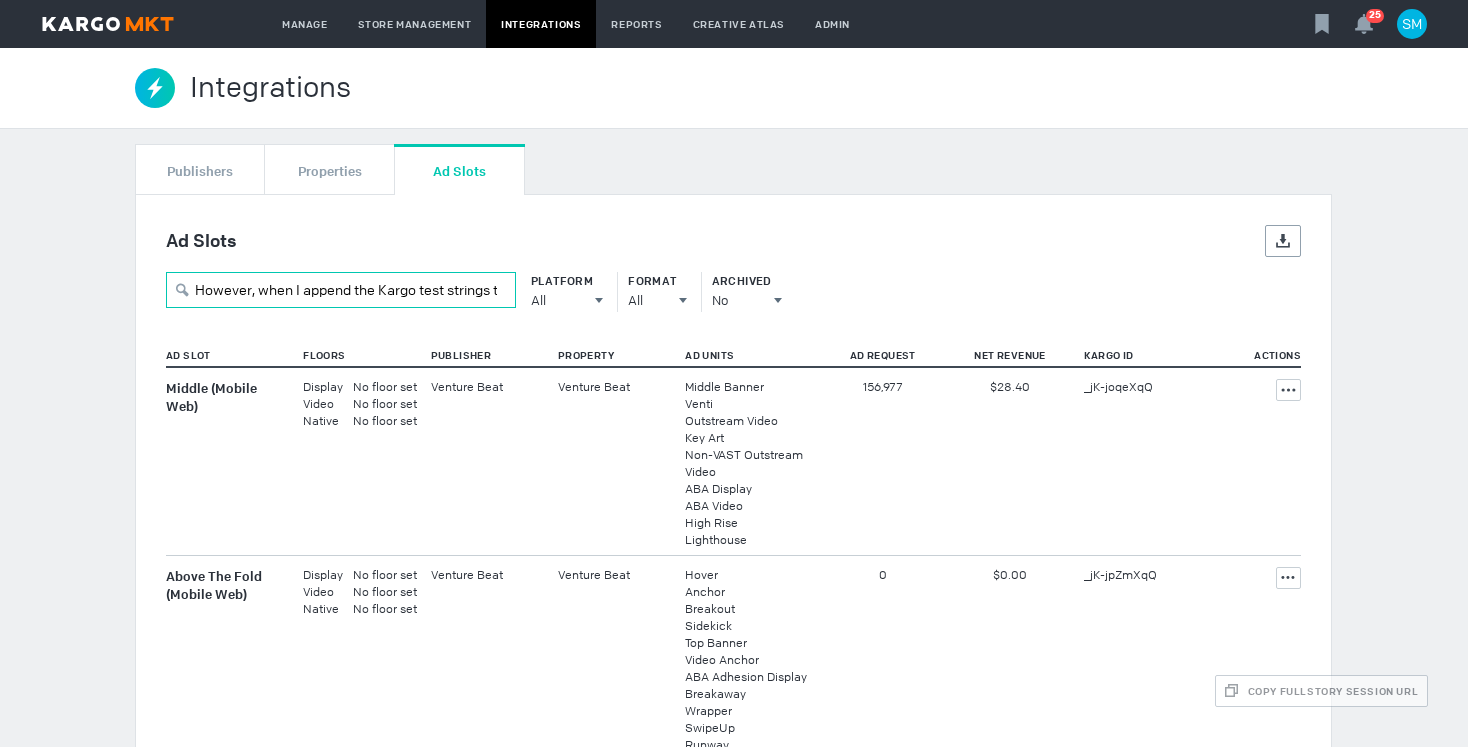 scroll, scrollTop: 0, scrollLeft: 124, axis: horizontal 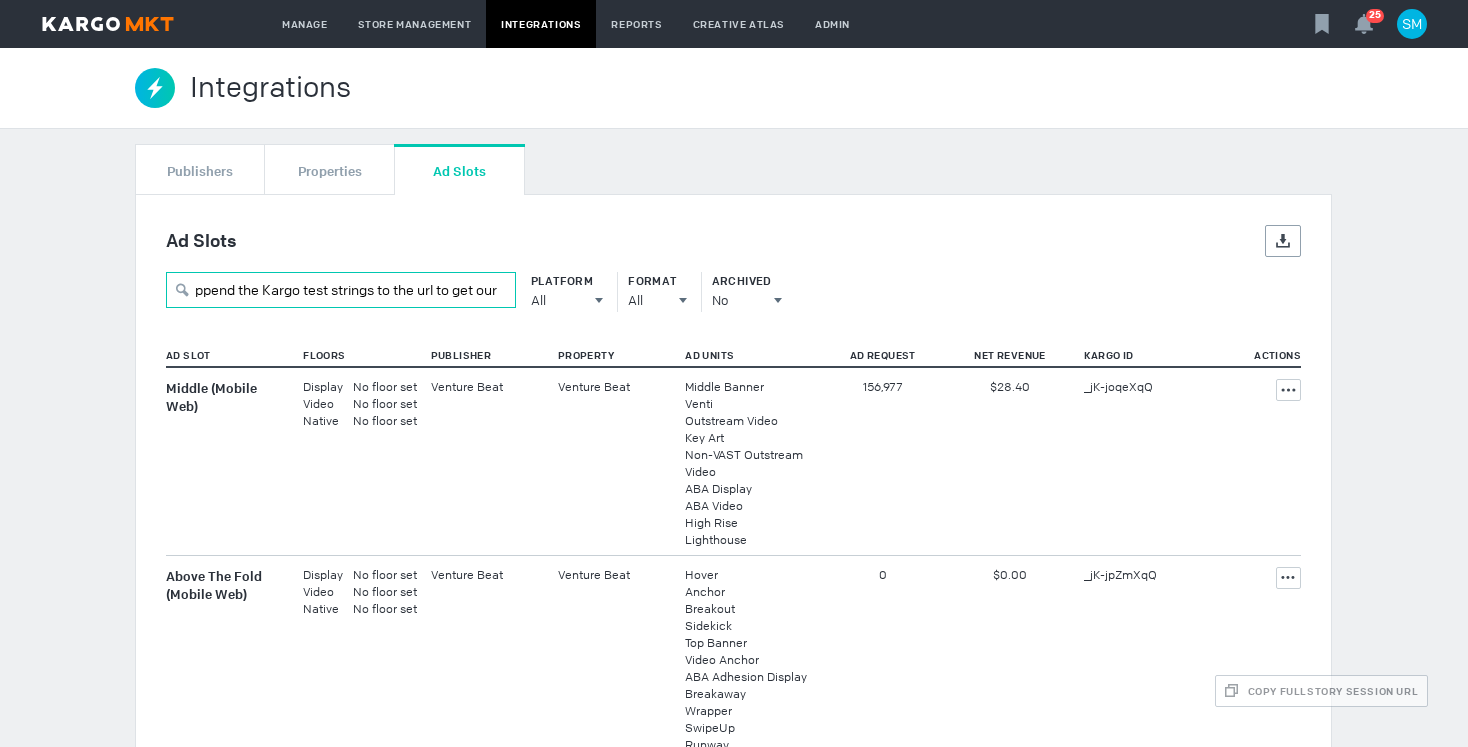 click on "However, when I append the Kargo test strings to the url to get our" at bounding box center (341, 290) 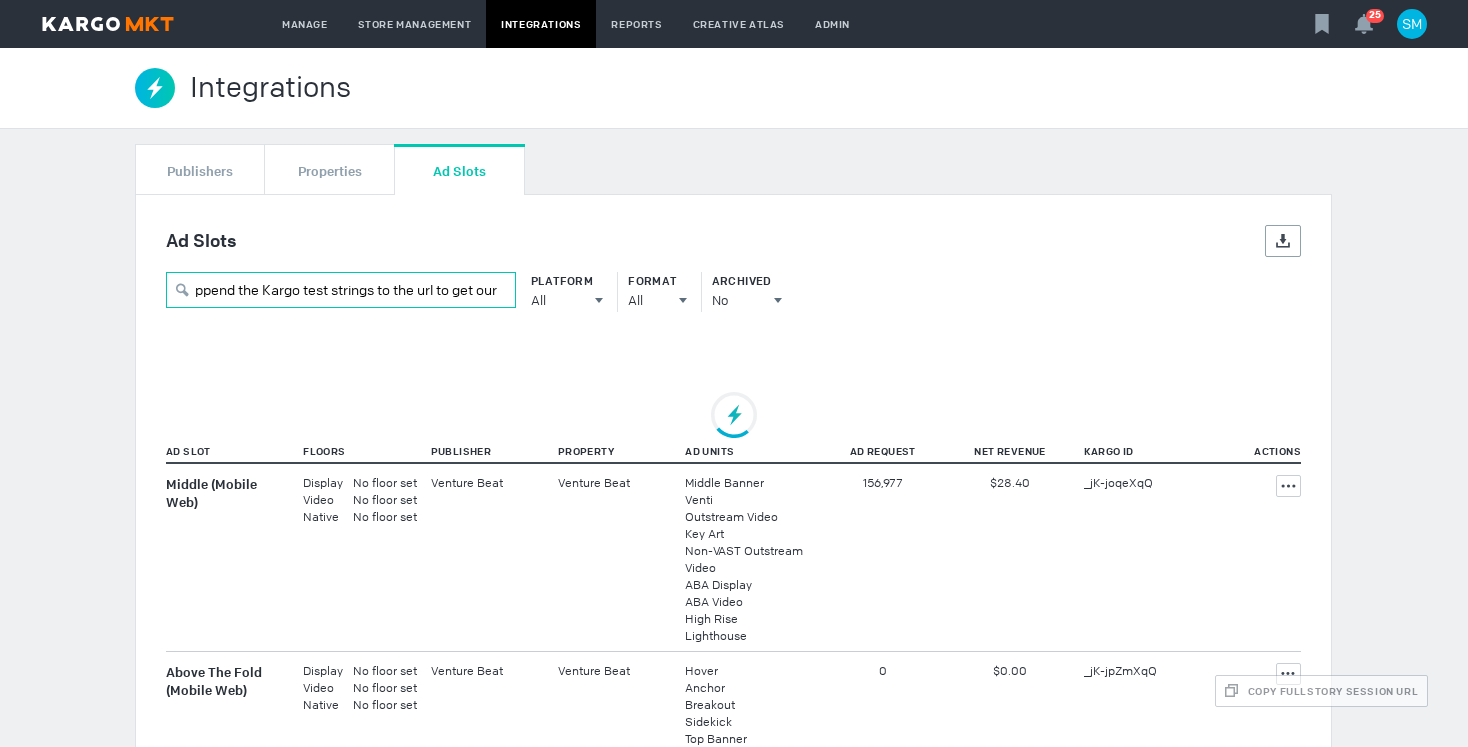 click on "However, when I append the Kargo test strings to the url to get our" at bounding box center [341, 290] 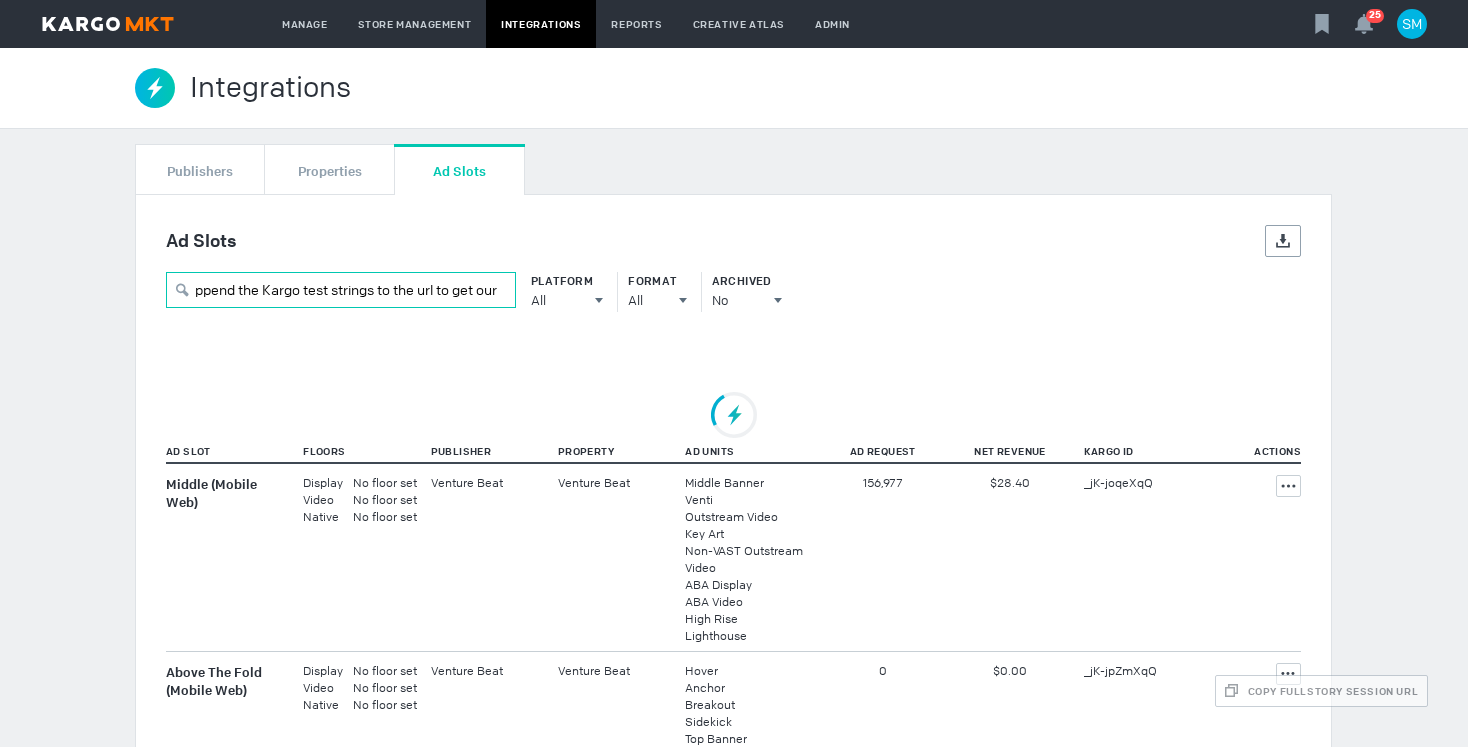 click on "However, when I append the Kargo test strings to the url to get our" at bounding box center [341, 290] 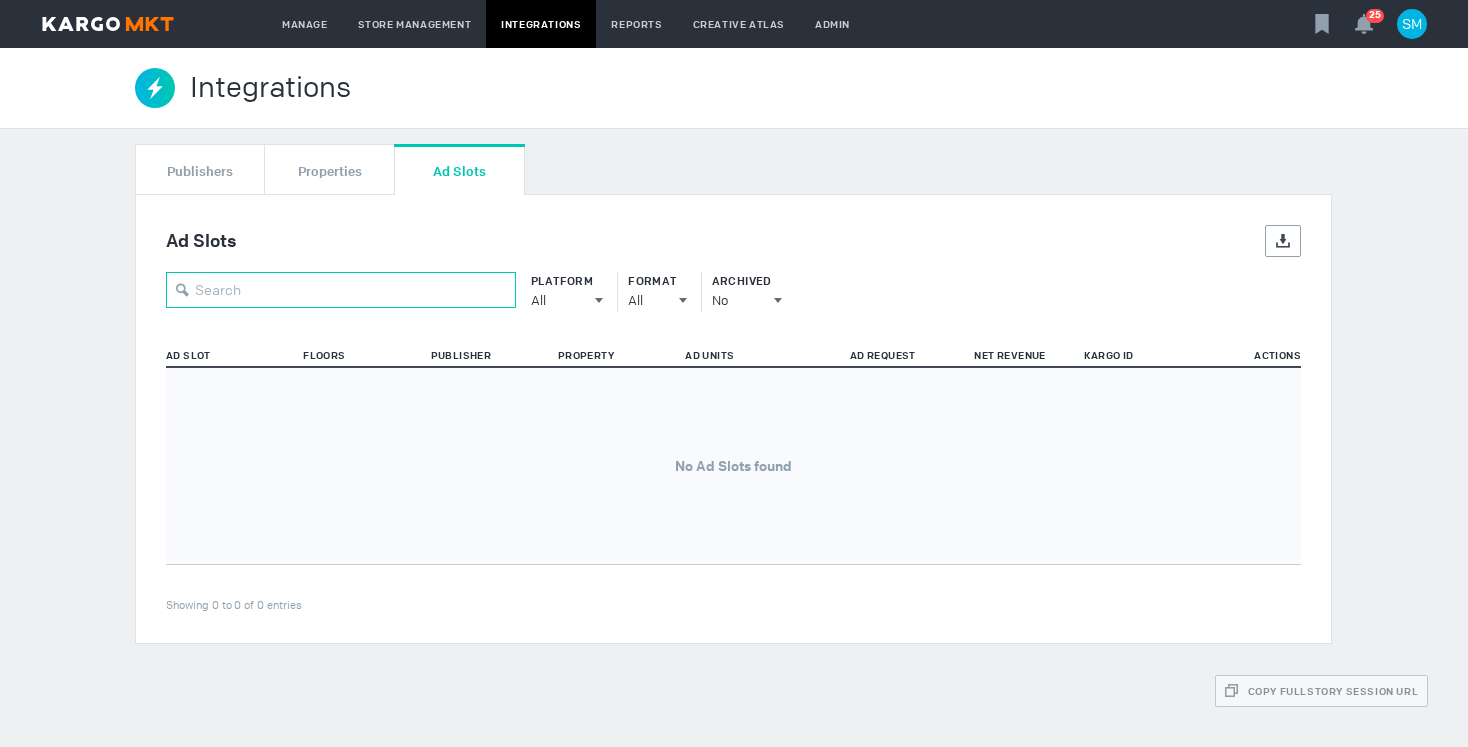 scroll, scrollTop: 0, scrollLeft: 0, axis: both 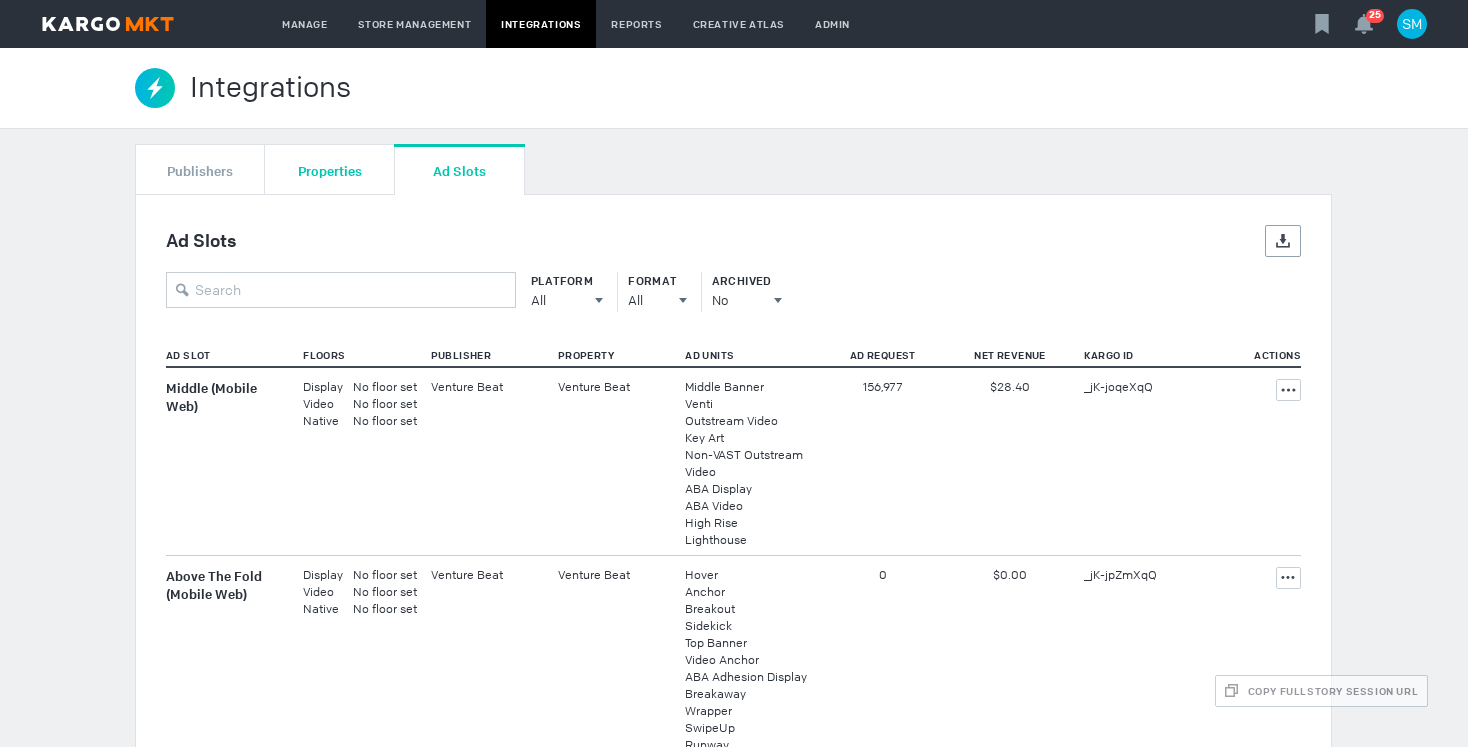 click on "Properties" at bounding box center (330, 170) 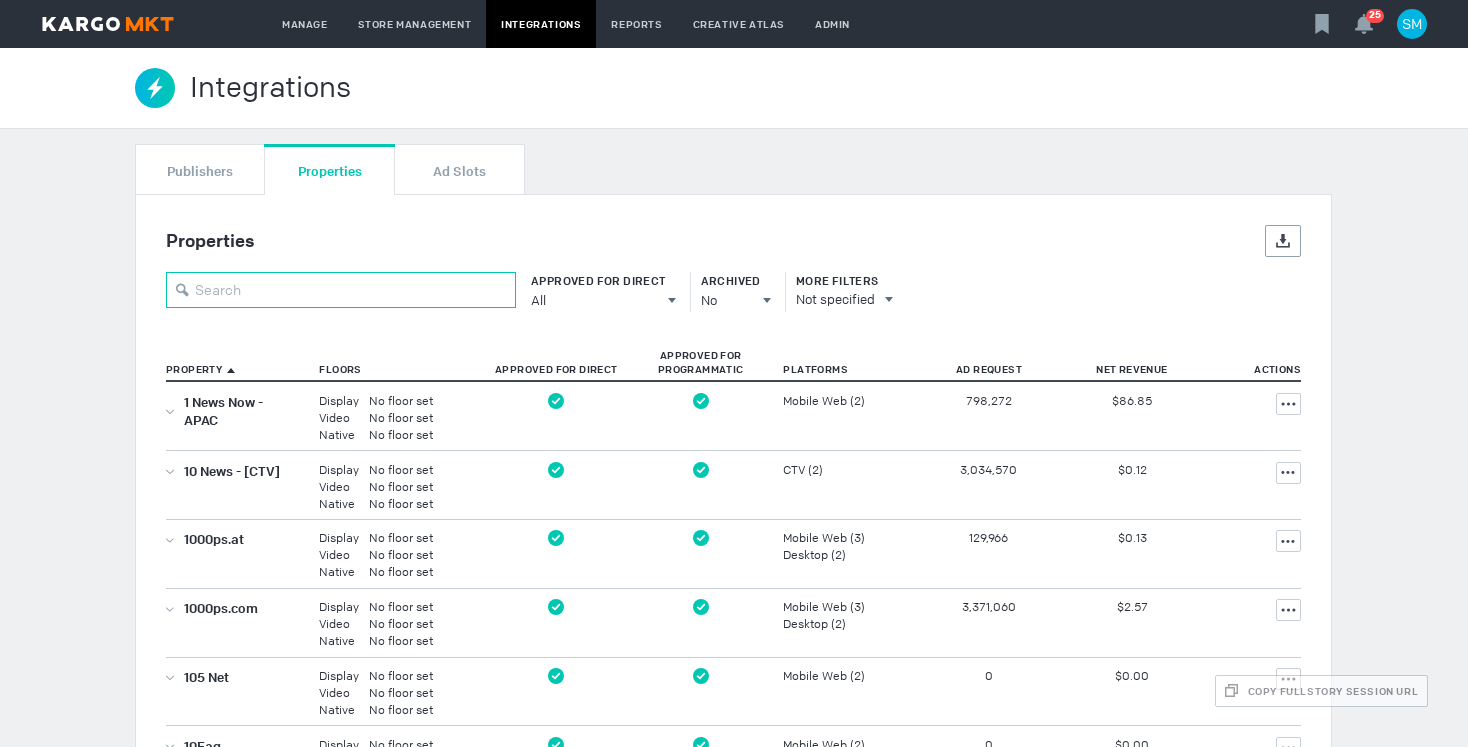click at bounding box center [341, 290] 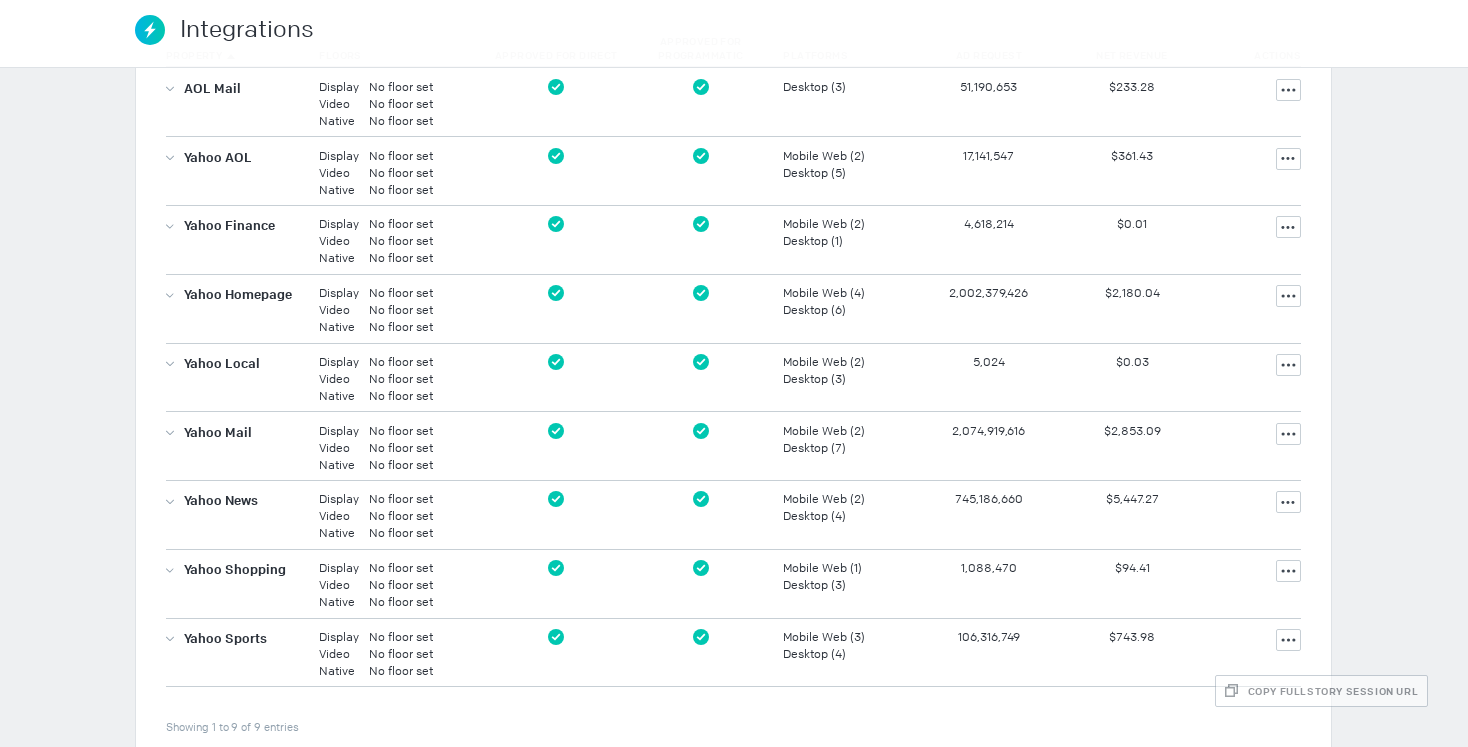 scroll, scrollTop: 353, scrollLeft: 0, axis: vertical 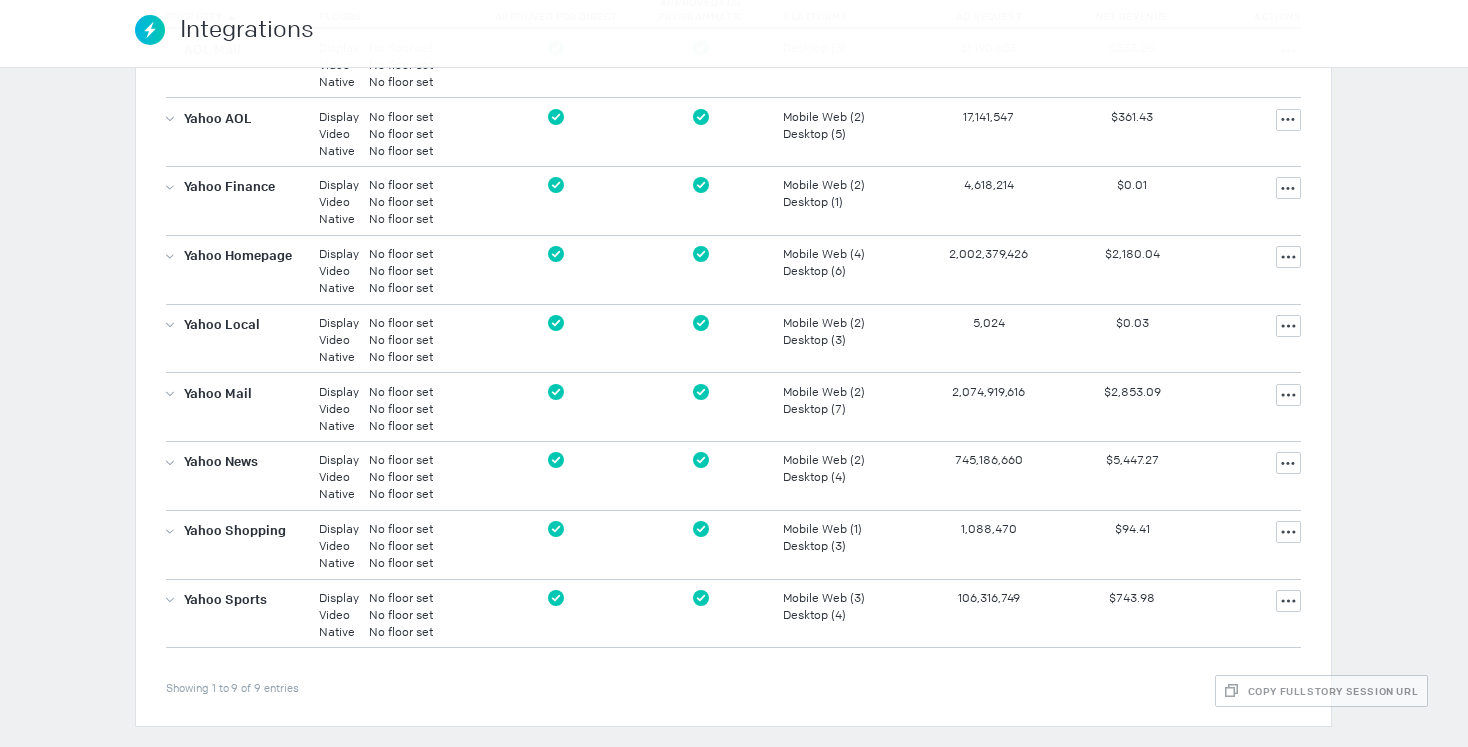 type on "yahoo" 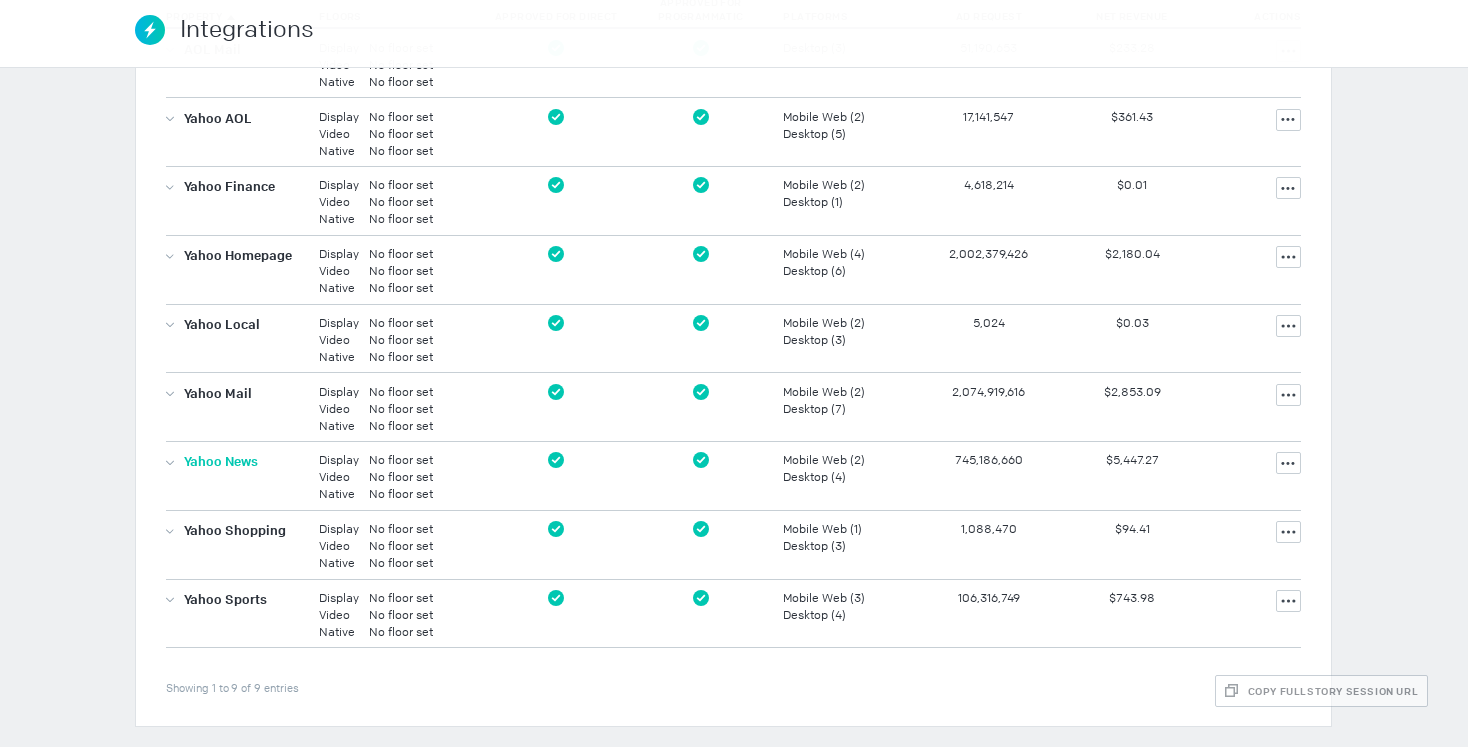 click on "Yahoo News" at bounding box center (221, 462) 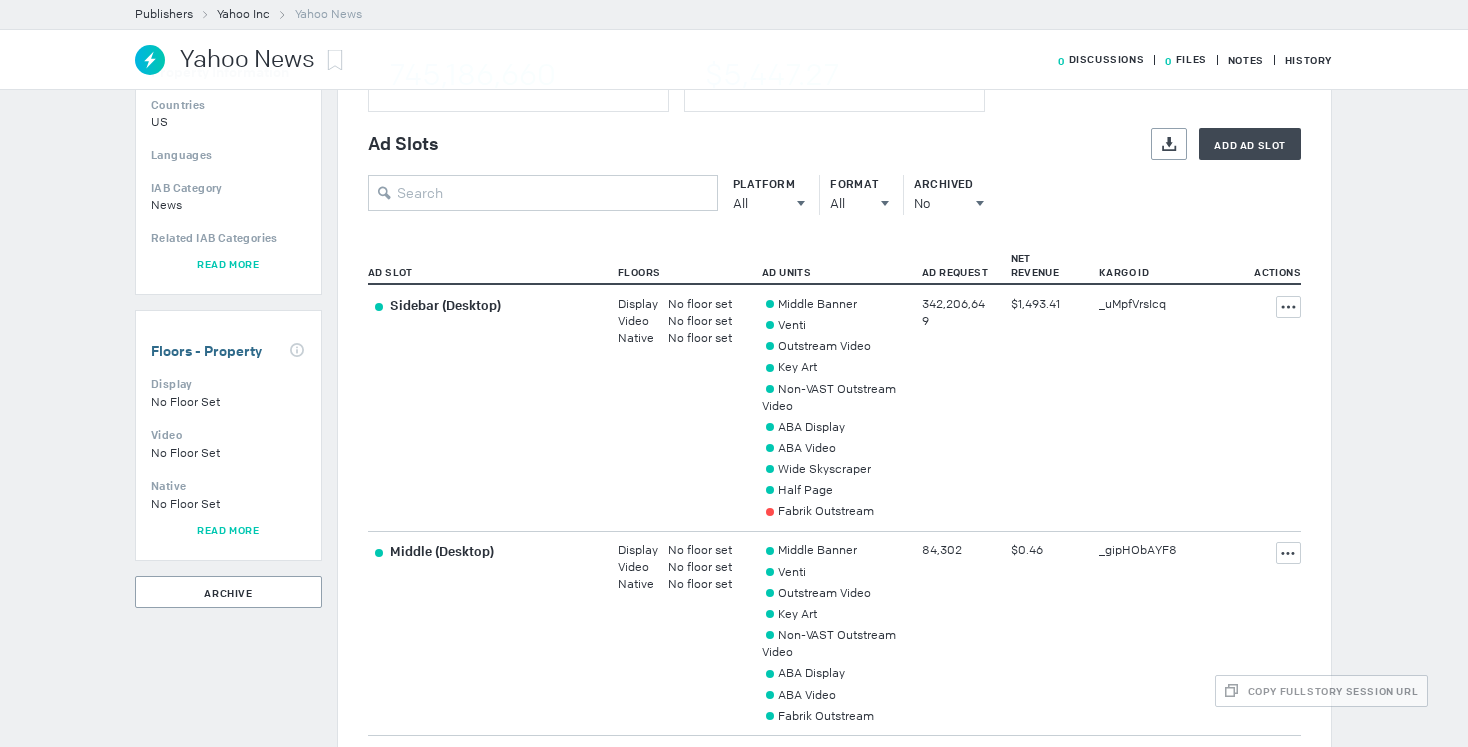 scroll, scrollTop: 339, scrollLeft: 0, axis: vertical 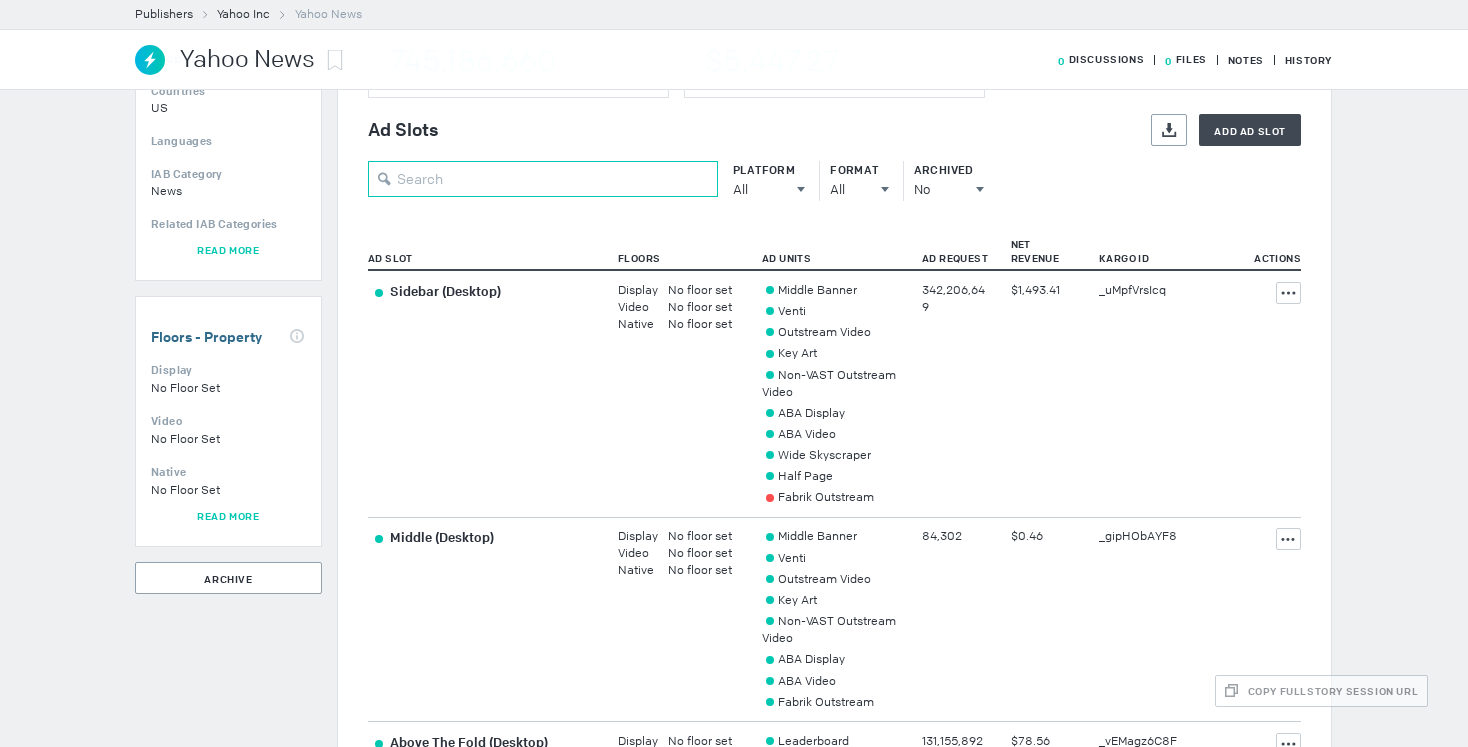 click at bounding box center (543, 179) 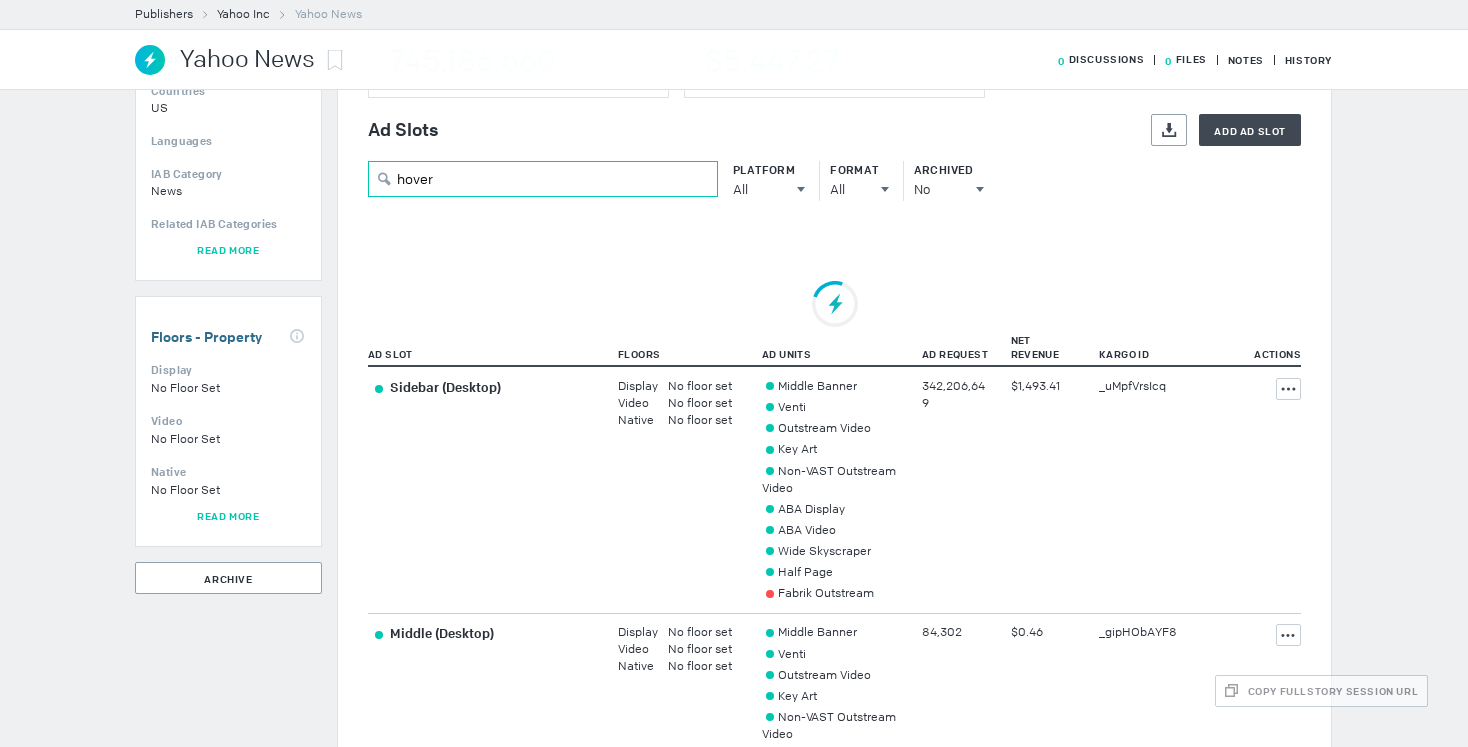 scroll, scrollTop: 216, scrollLeft: 0, axis: vertical 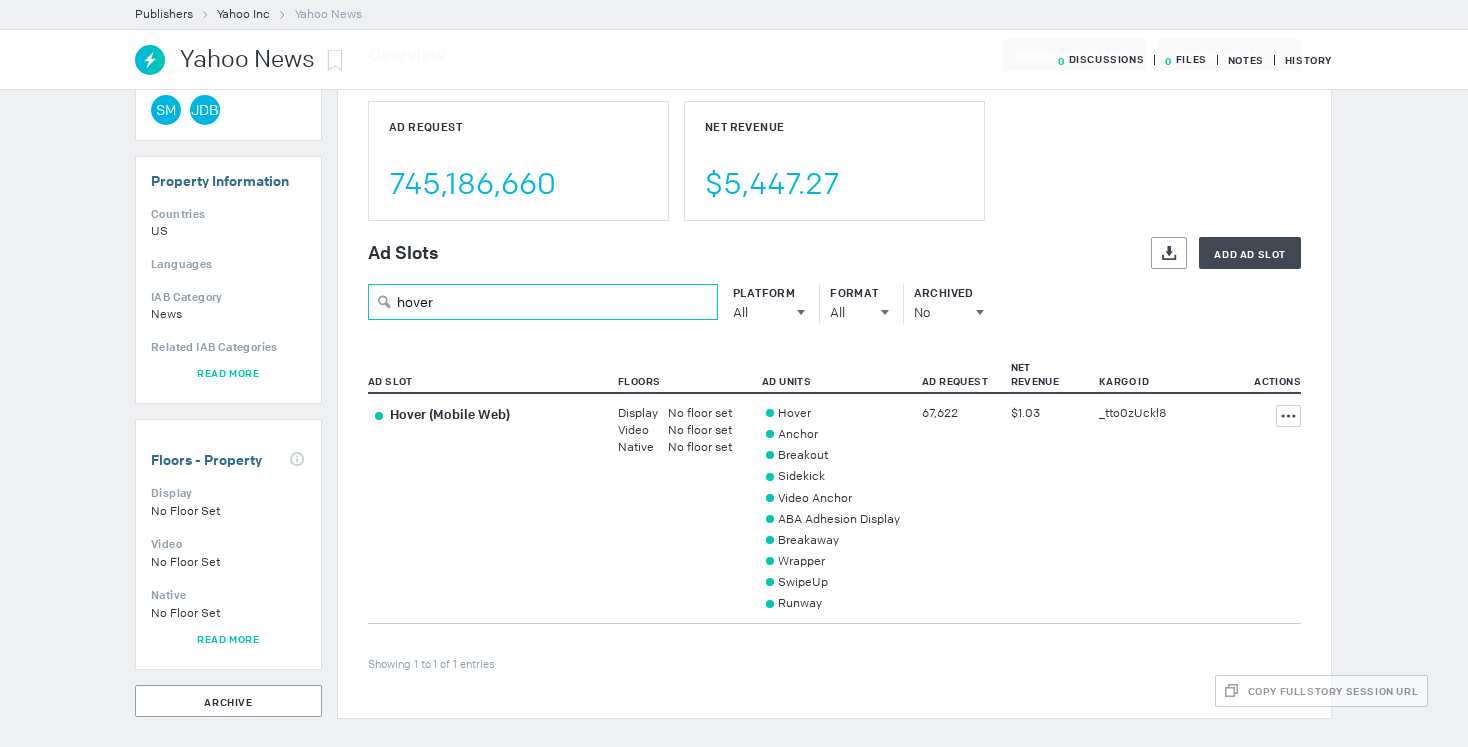 type on "hover" 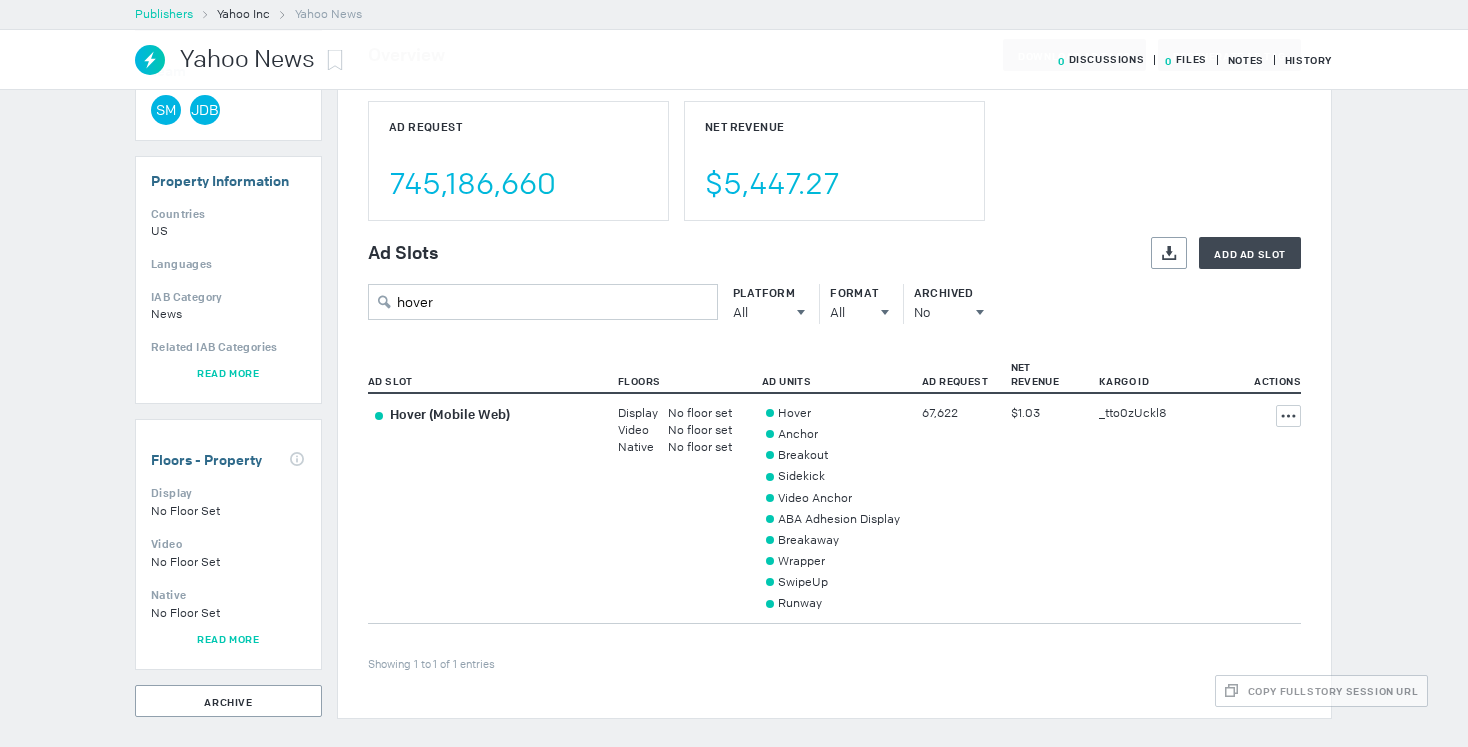 click on "Publishers" at bounding box center (164, 14) 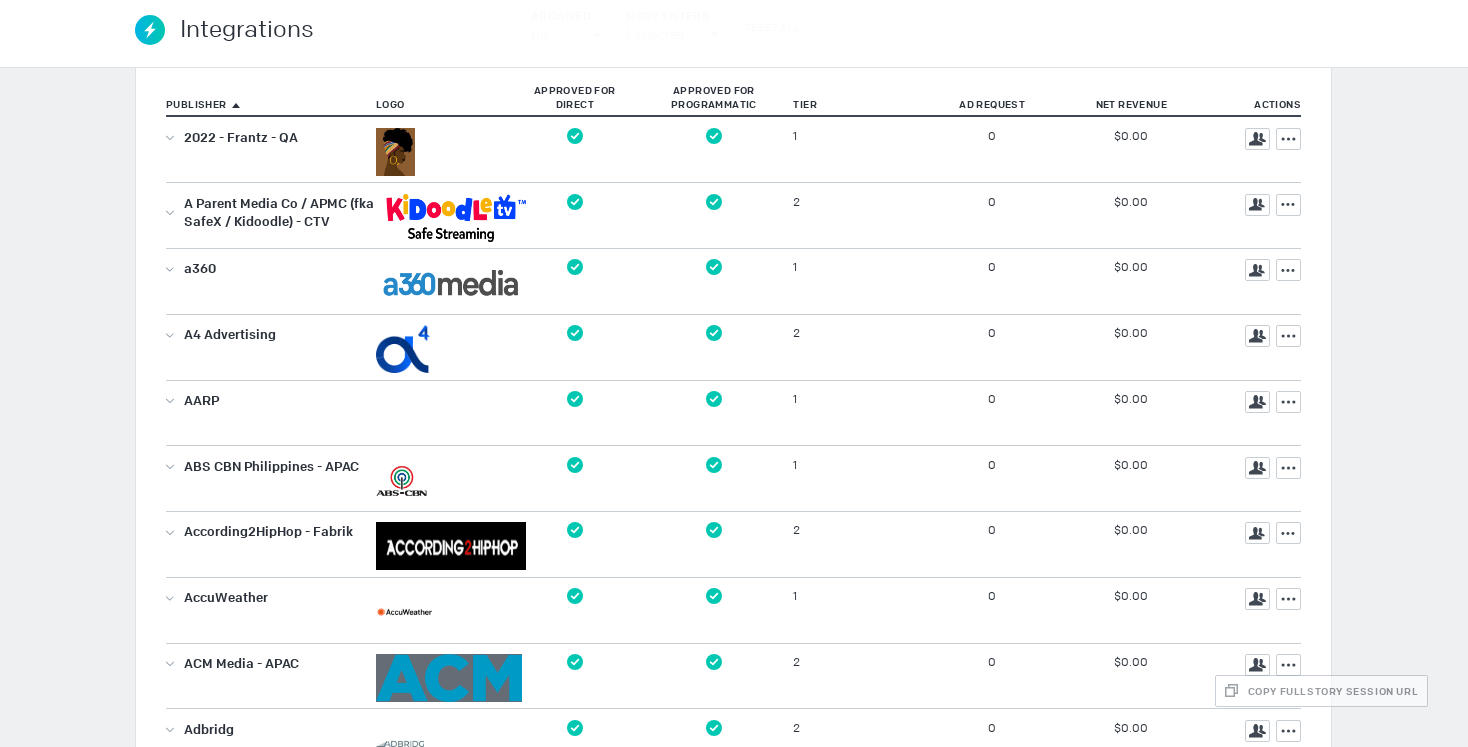 scroll, scrollTop: 0, scrollLeft: 0, axis: both 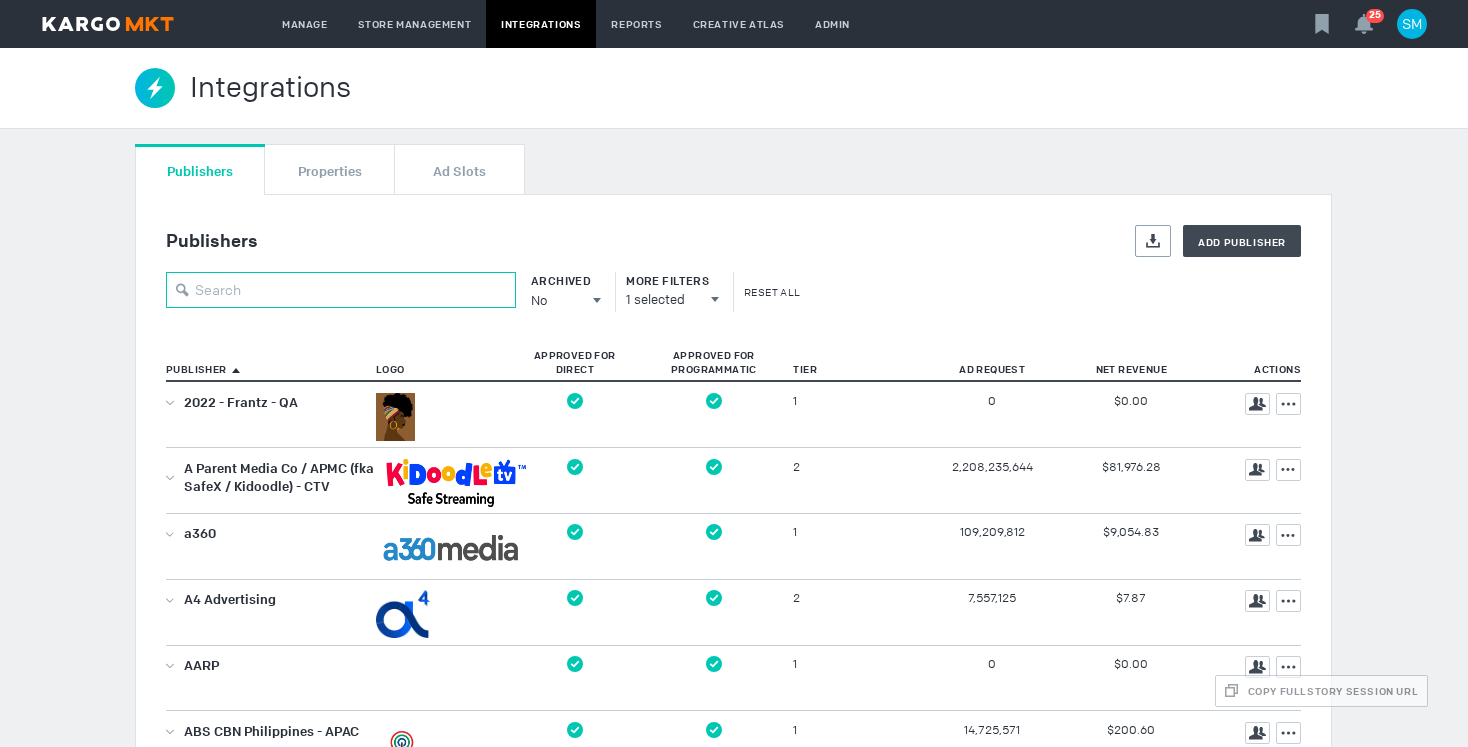 click at bounding box center [341, 290] 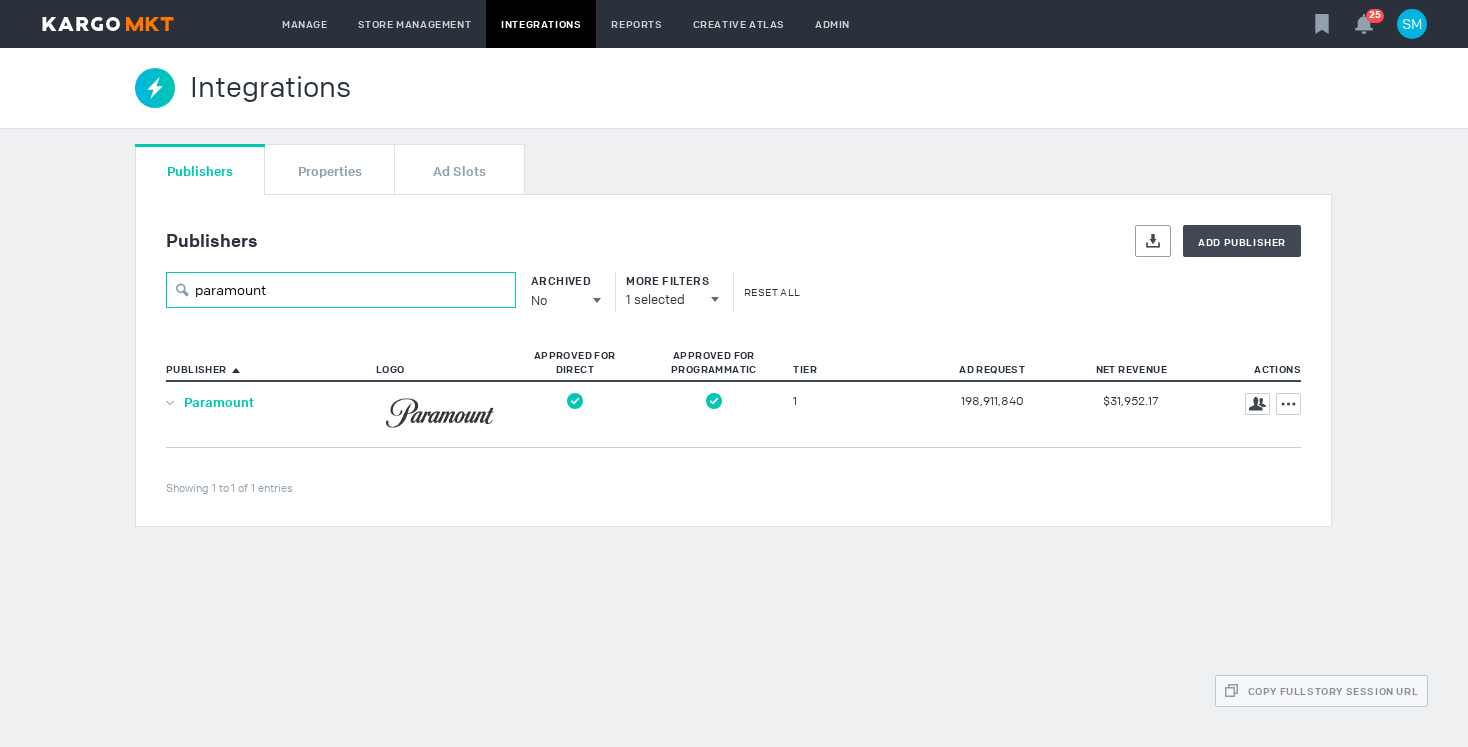 type on "paramount" 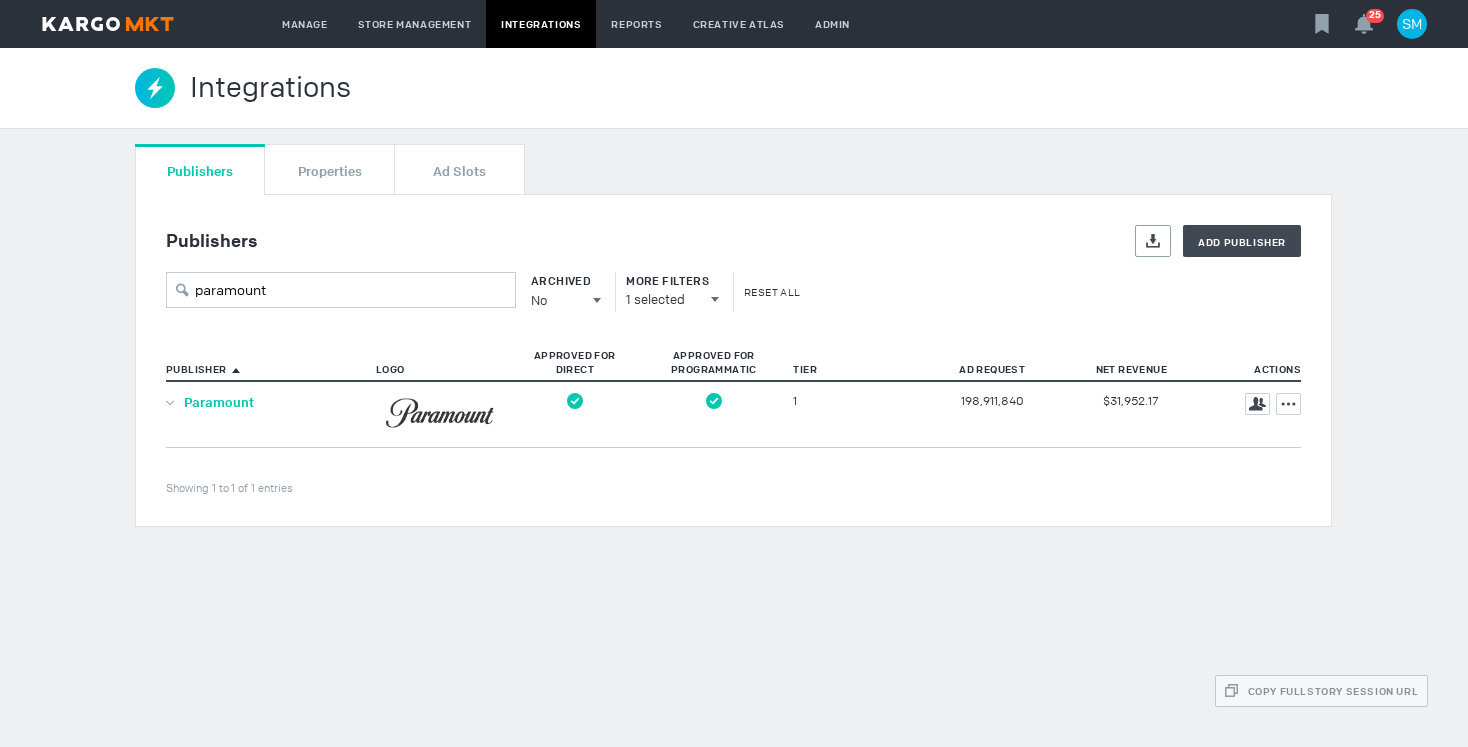click on "Paramount" at bounding box center [219, 402] 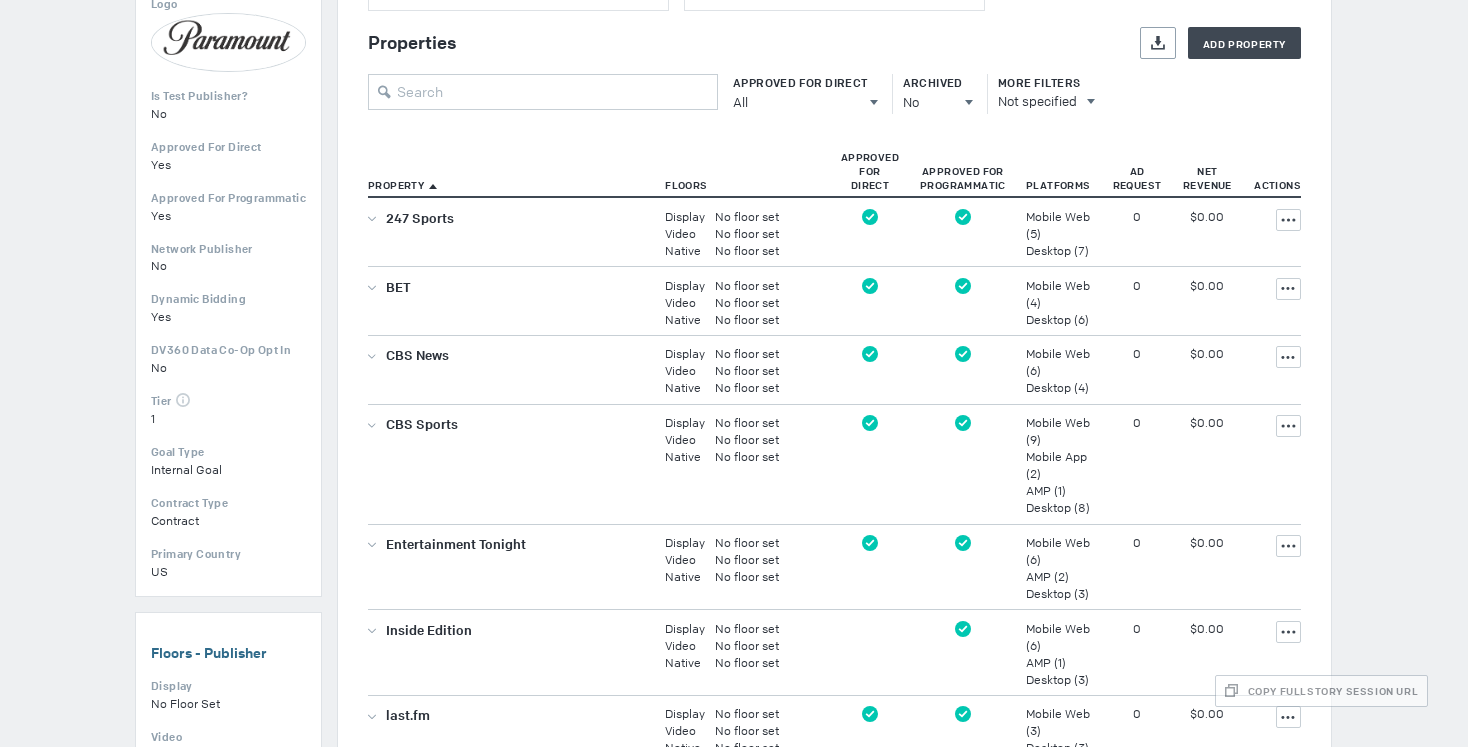 scroll, scrollTop: 460, scrollLeft: 0, axis: vertical 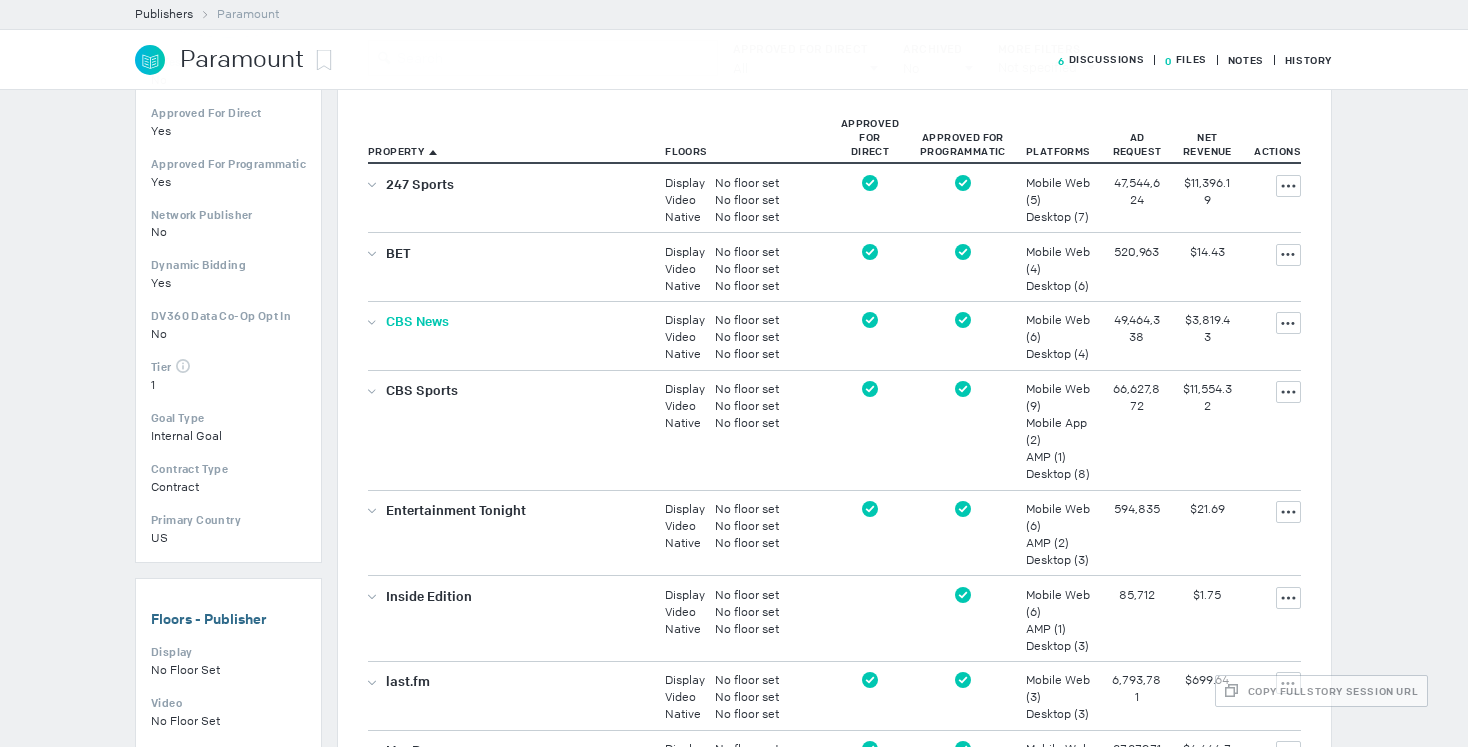 click on "CBS News" at bounding box center [417, 321] 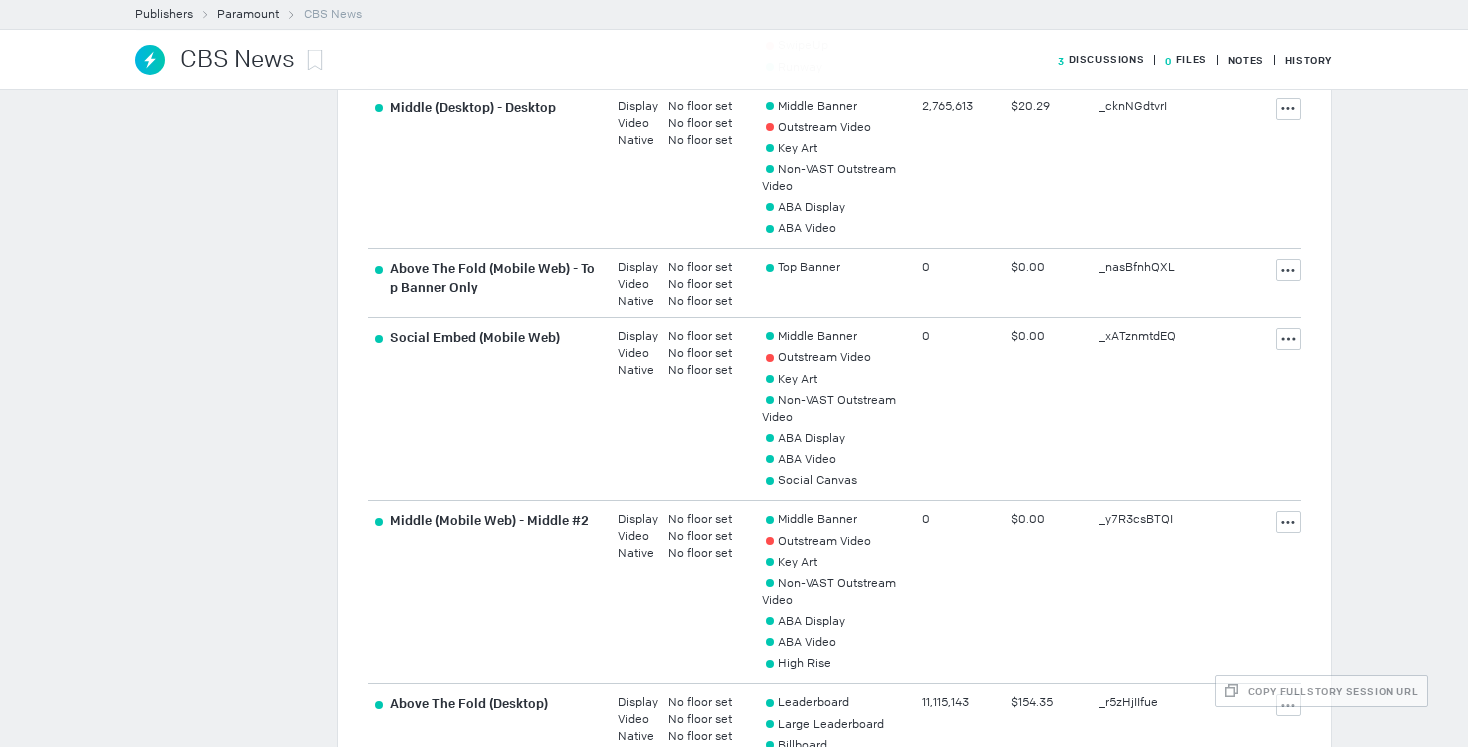 scroll, scrollTop: 0, scrollLeft: 0, axis: both 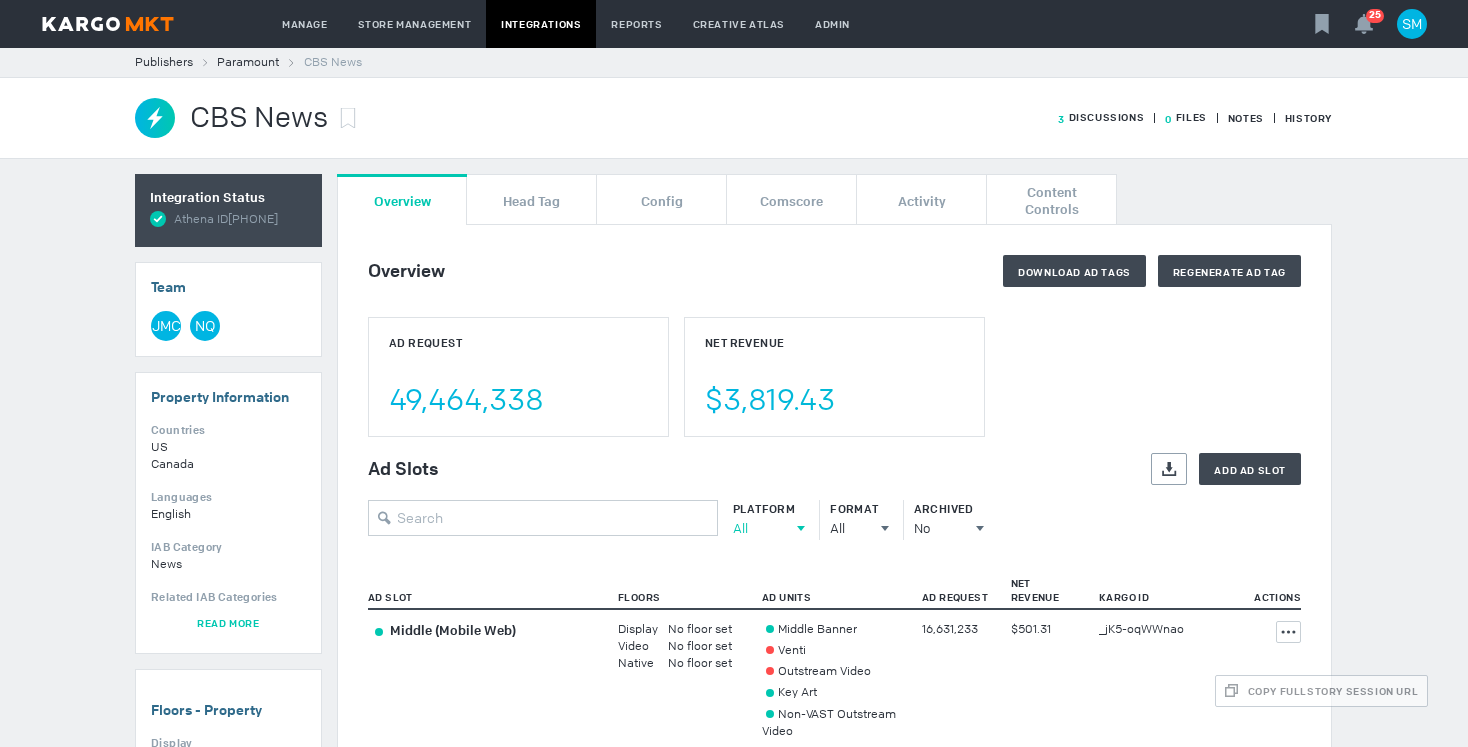 click on "All" at bounding box center [760, 528] 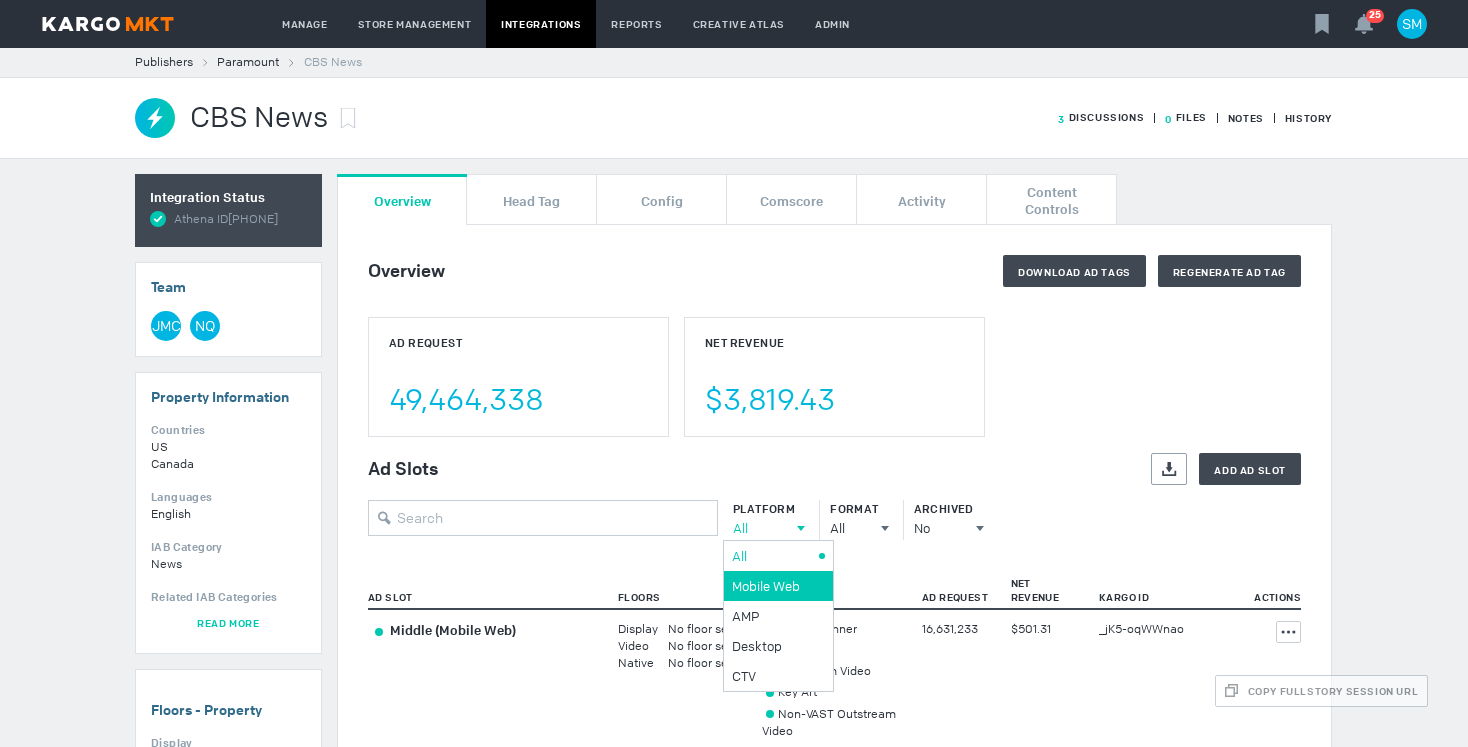 click on "Mobile Web" at bounding box center [775, 556] 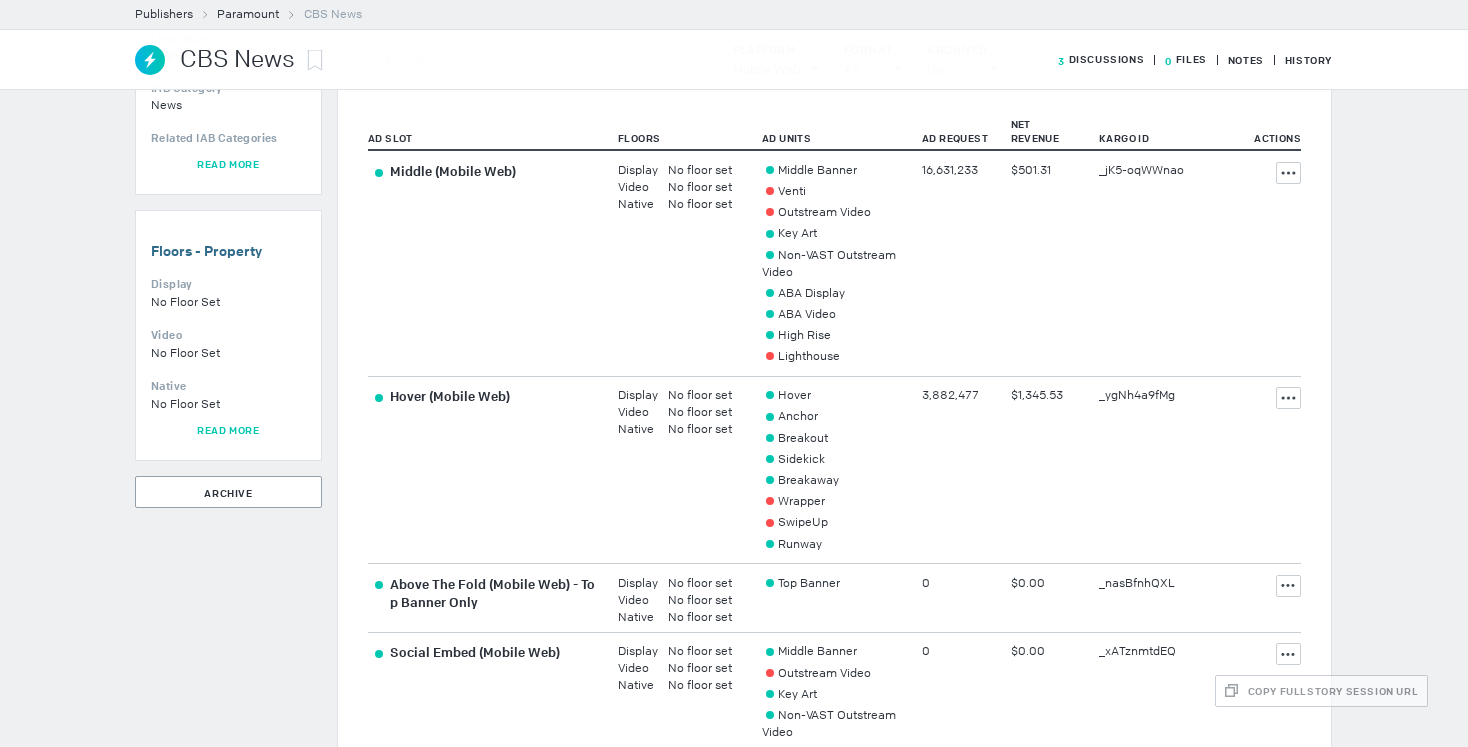 scroll, scrollTop: 522, scrollLeft: 0, axis: vertical 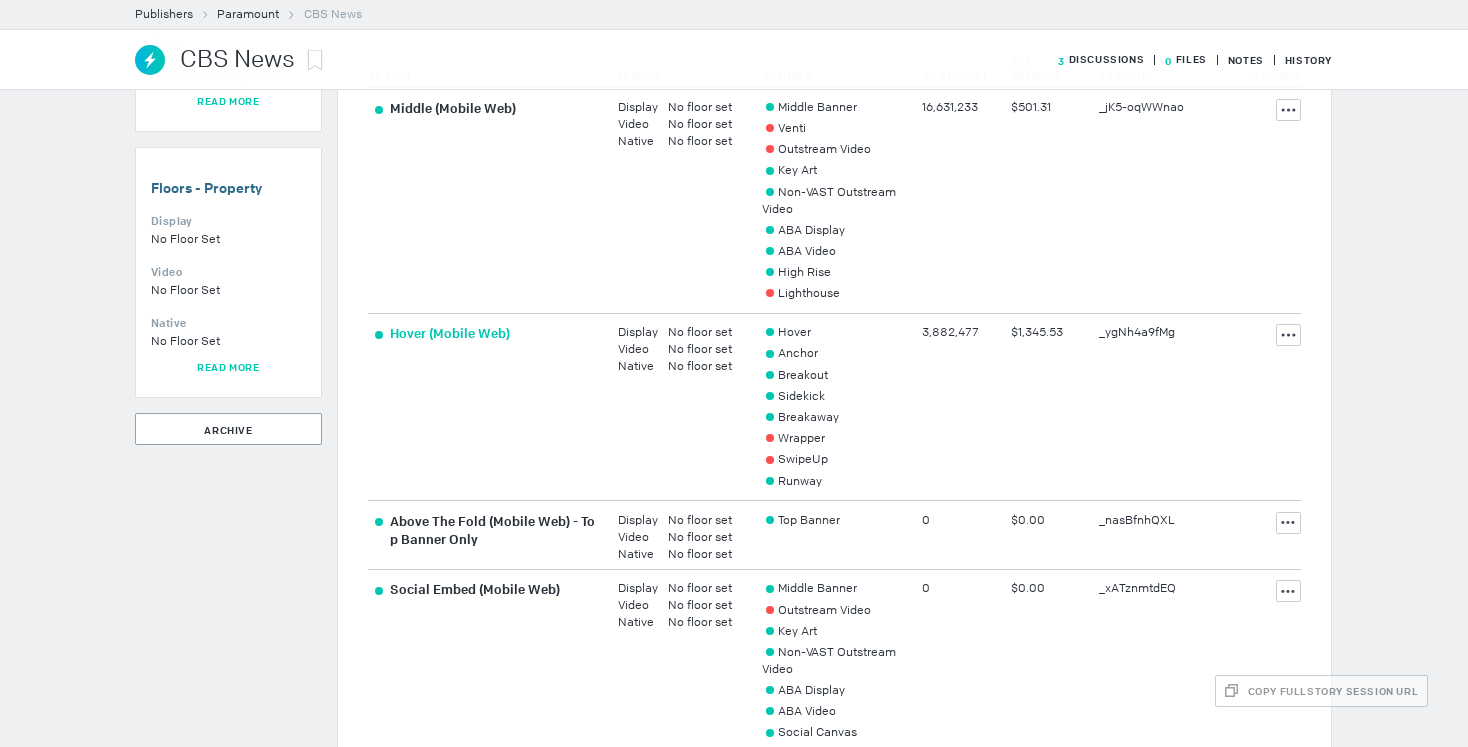 click on "Hover (Mobile Web)" at bounding box center (450, 333) 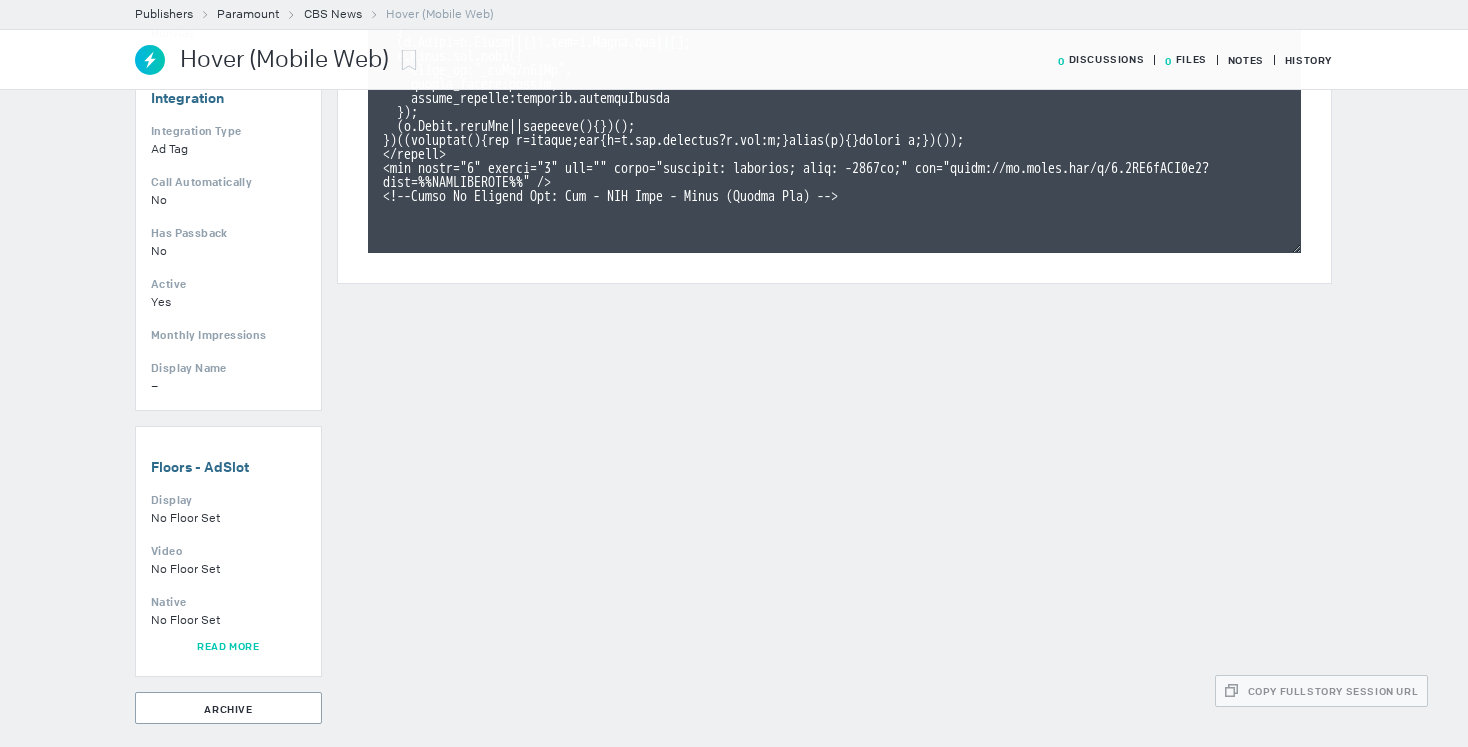 scroll, scrollTop: 0, scrollLeft: 0, axis: both 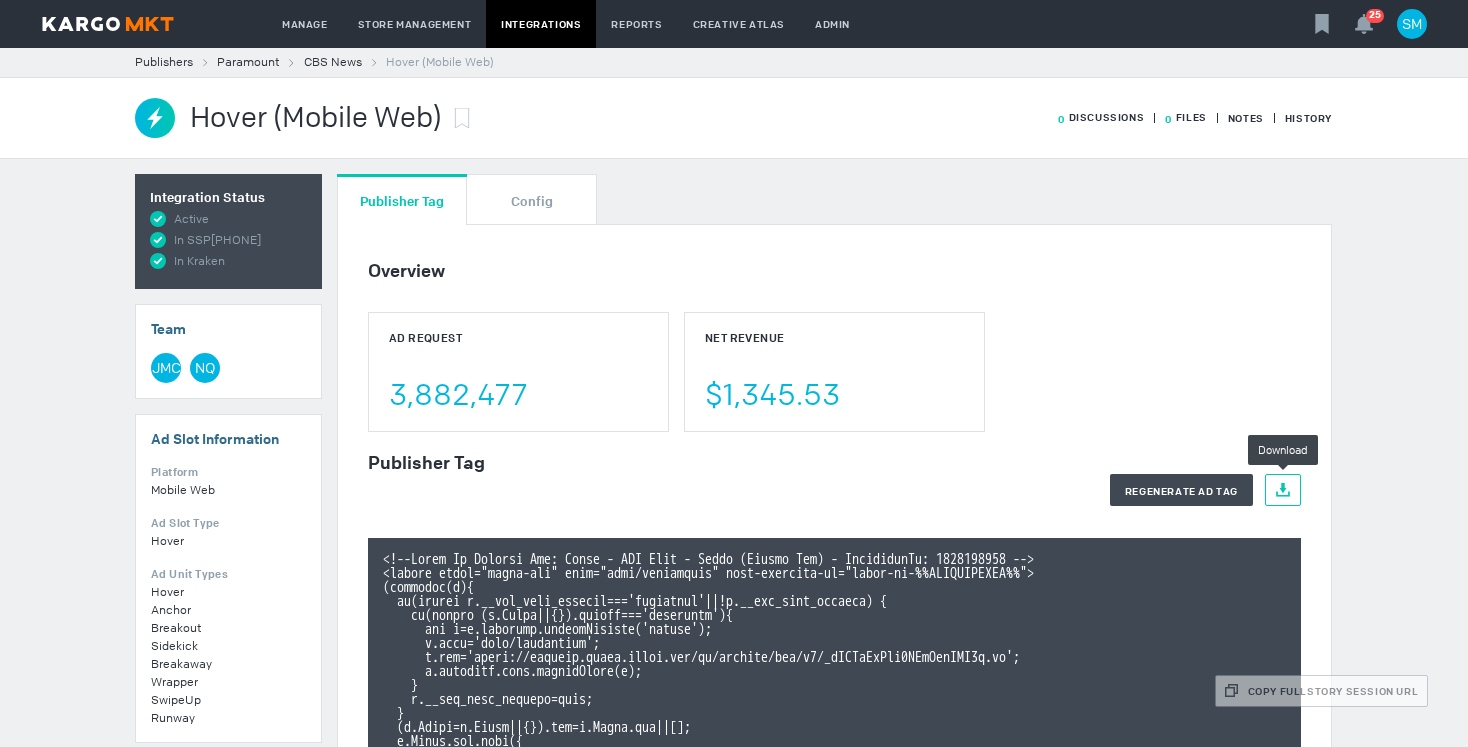 click at bounding box center (1283, 490) 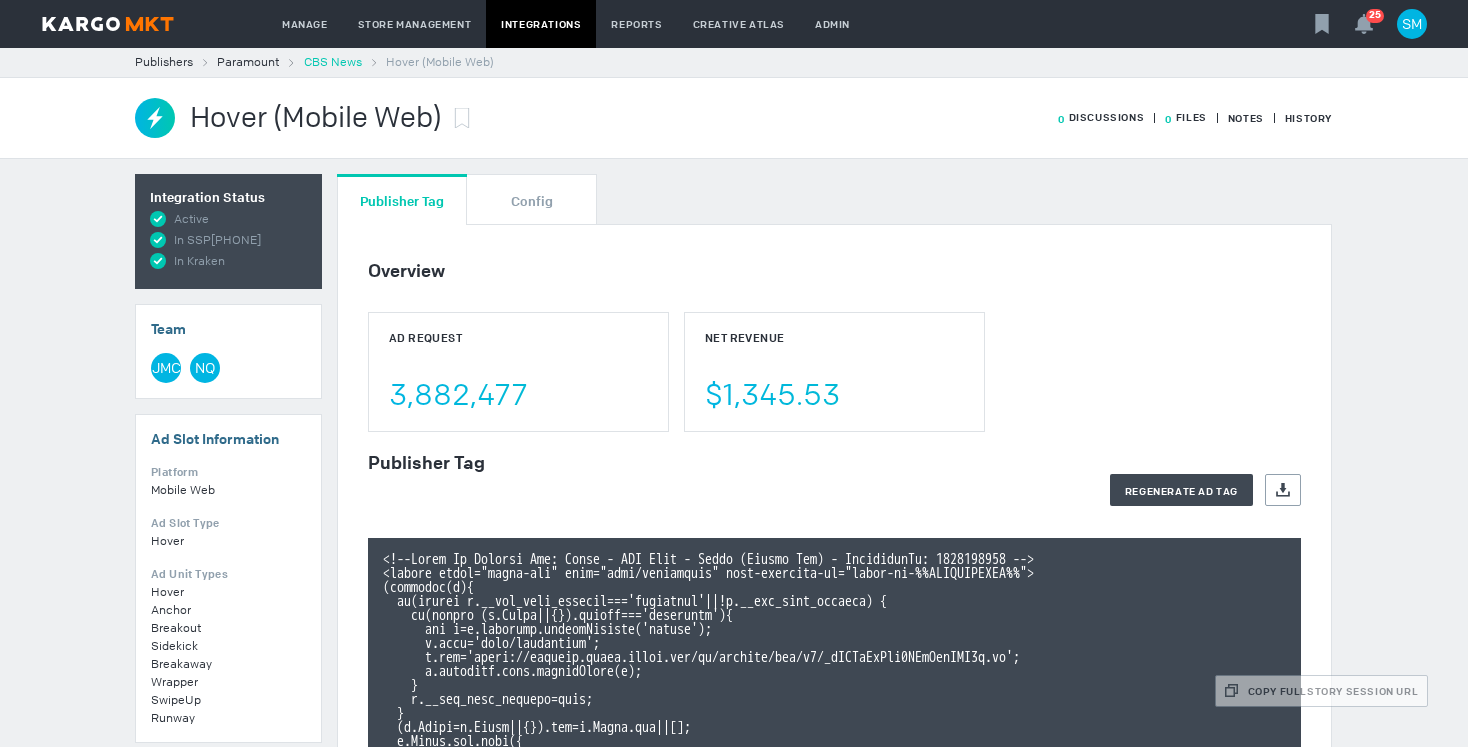 click on "CBS News" at bounding box center [333, 62] 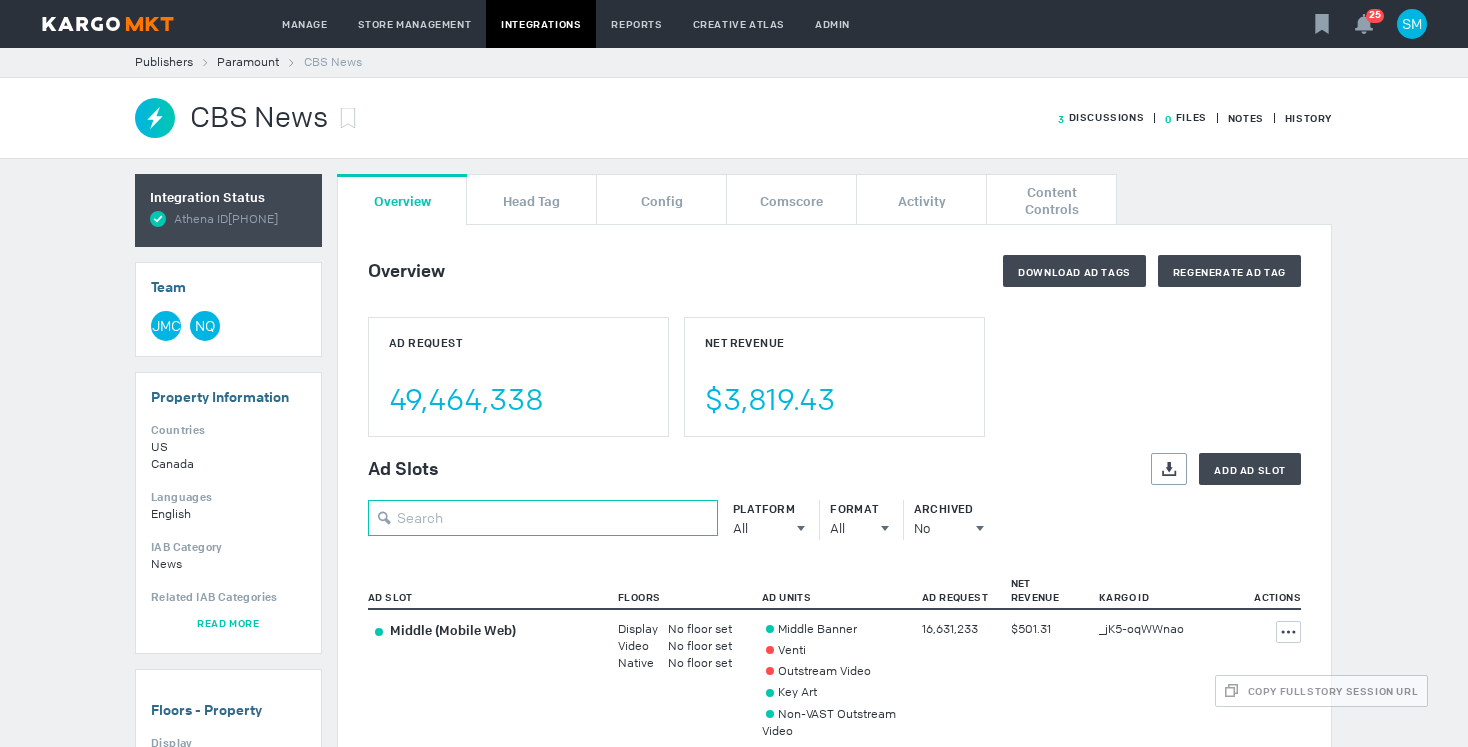 click at bounding box center [543, 518] 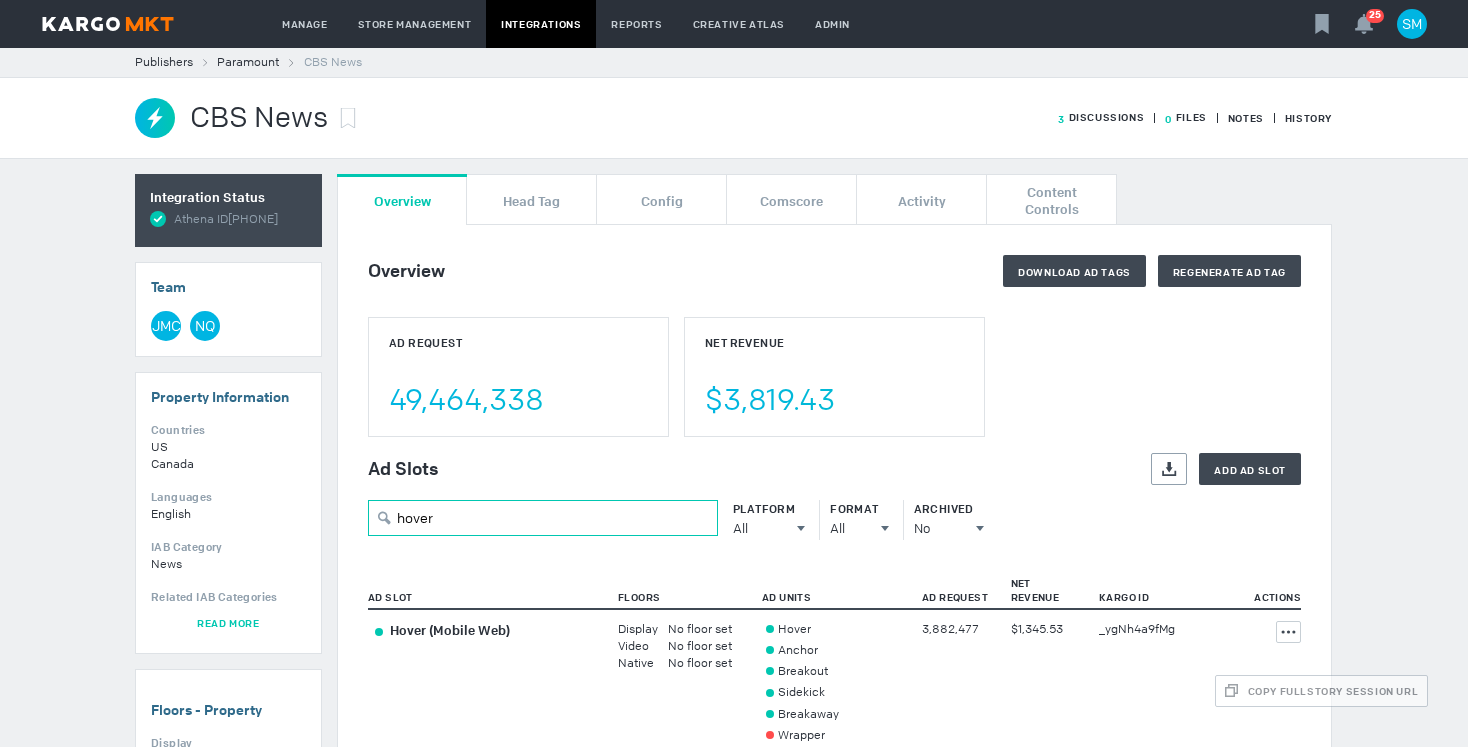 scroll, scrollTop: 289, scrollLeft: 0, axis: vertical 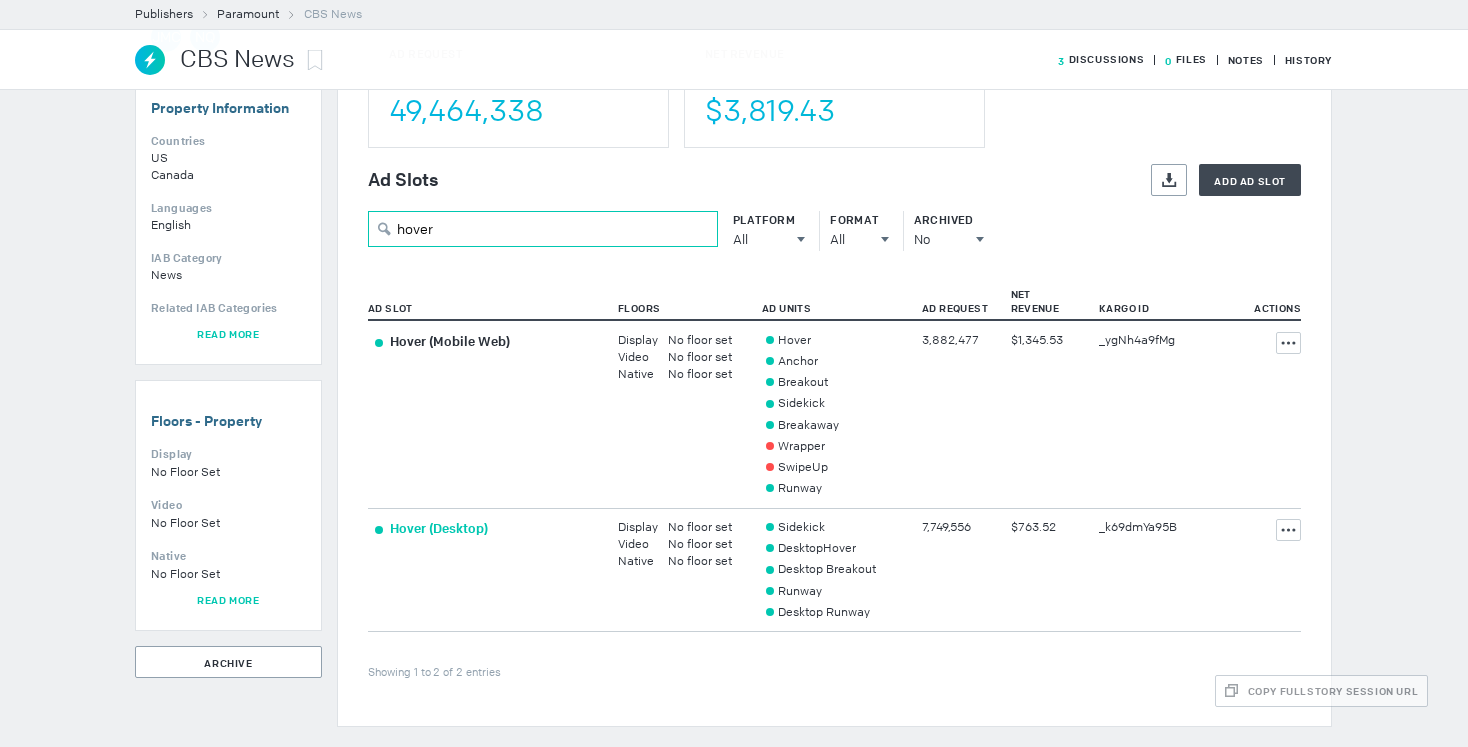 type on "hover" 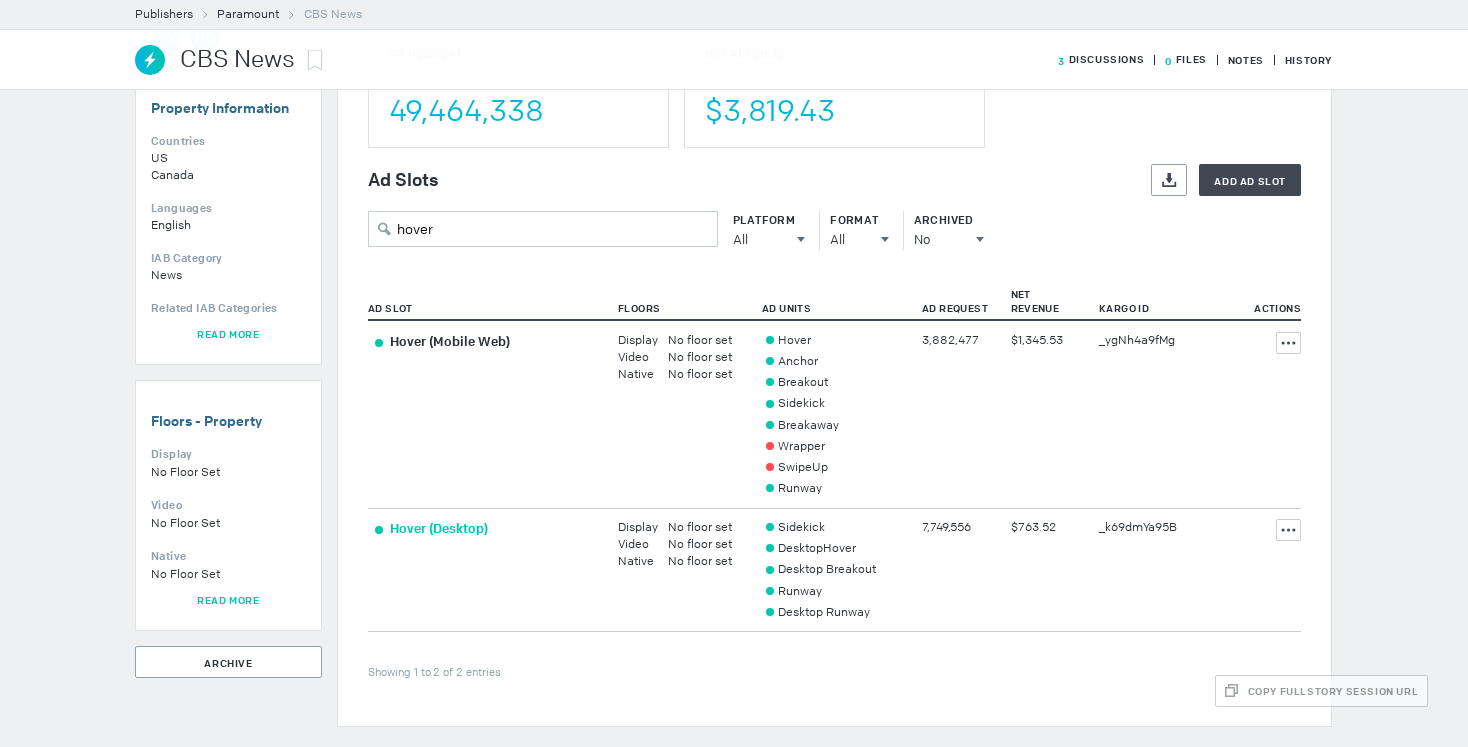 click on "Hover (Desktop)" at bounding box center [439, 528] 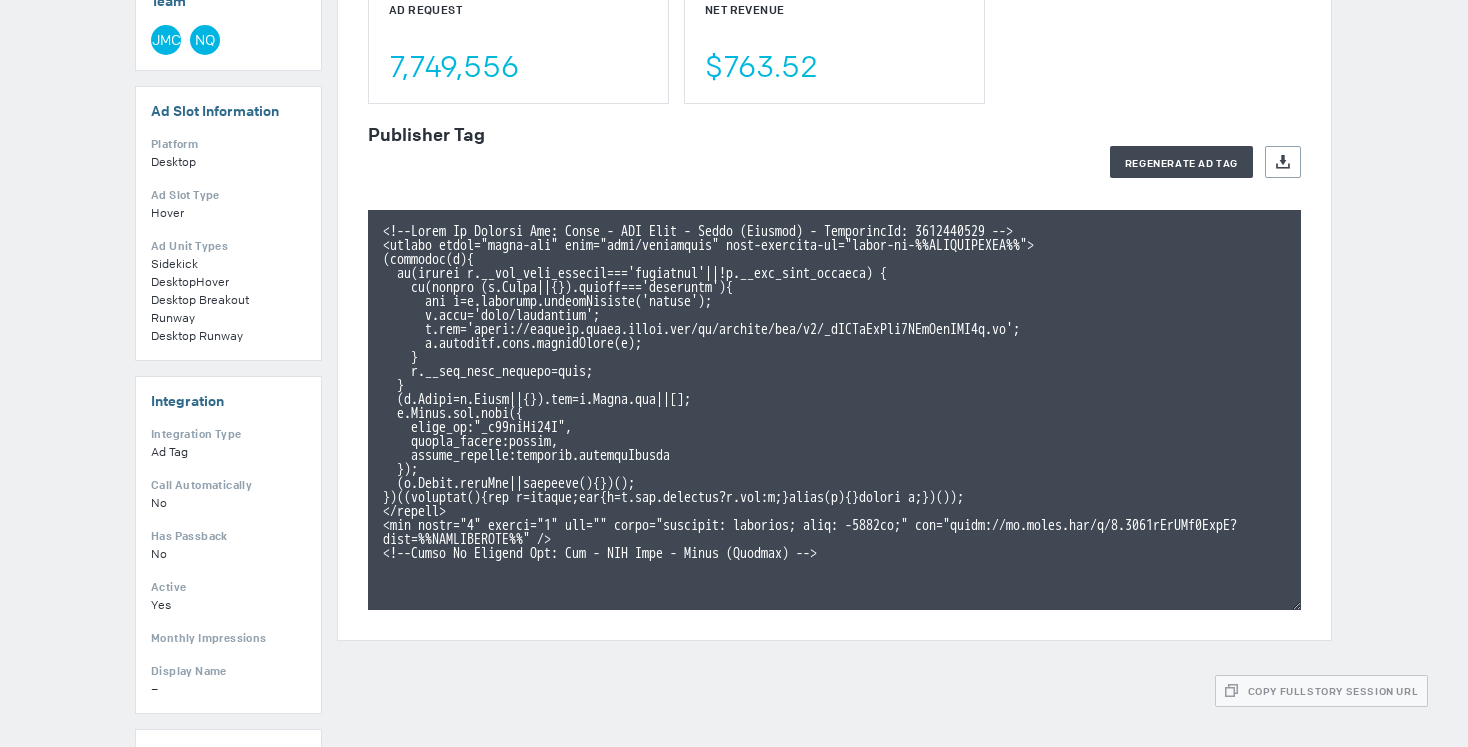 scroll, scrollTop: 0, scrollLeft: 0, axis: both 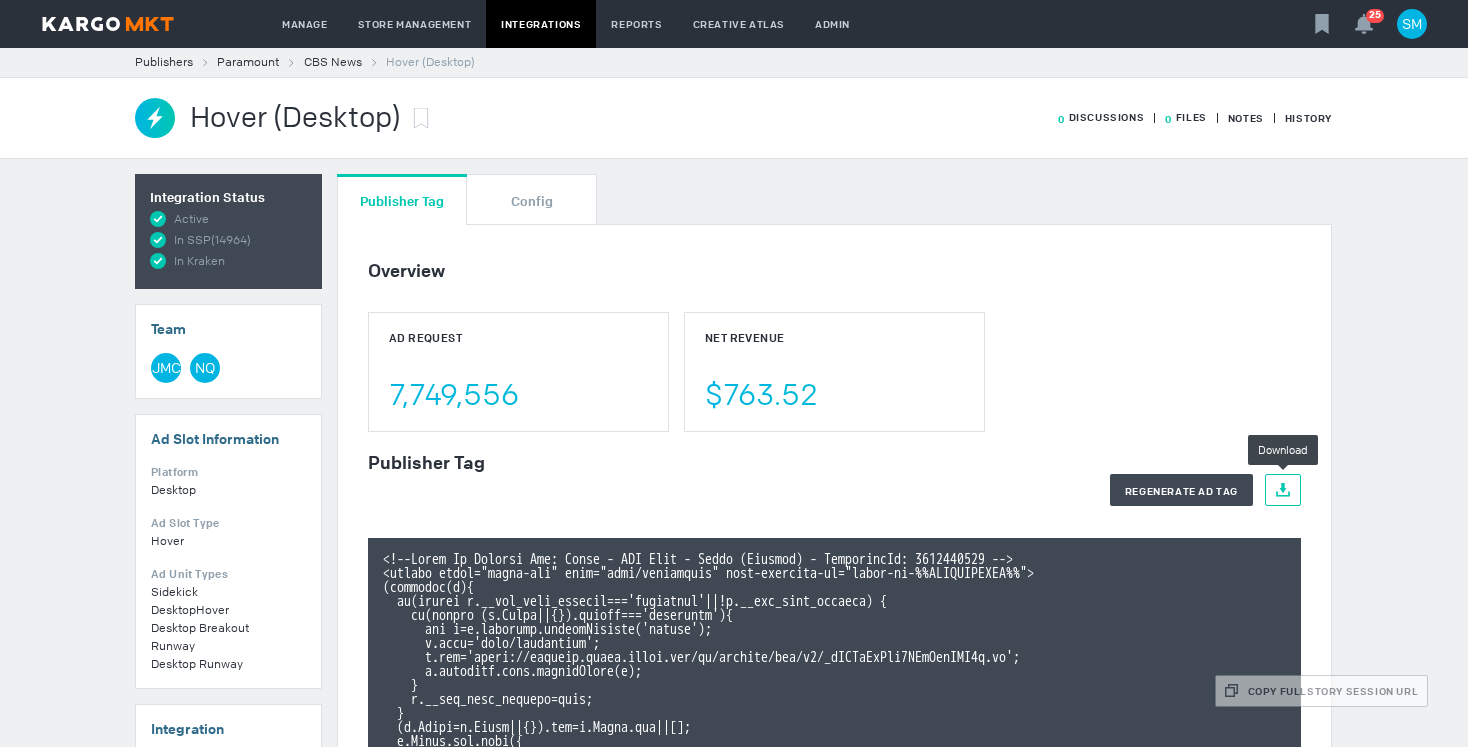 click on "Download" at bounding box center [1283, 490] 